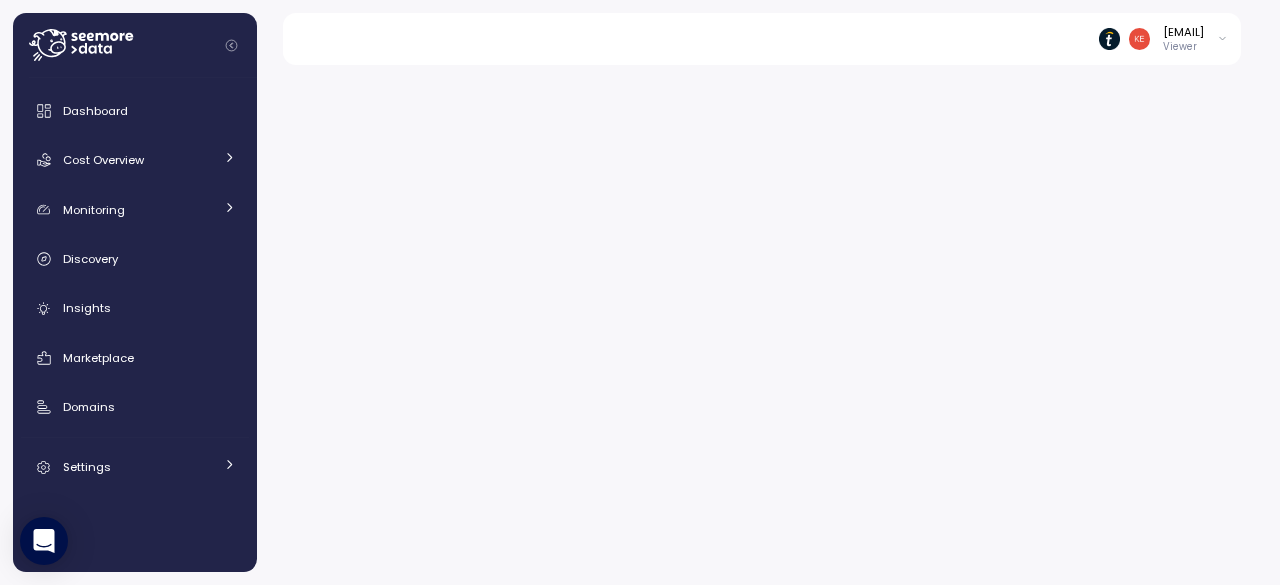 scroll, scrollTop: 0, scrollLeft: 0, axis: both 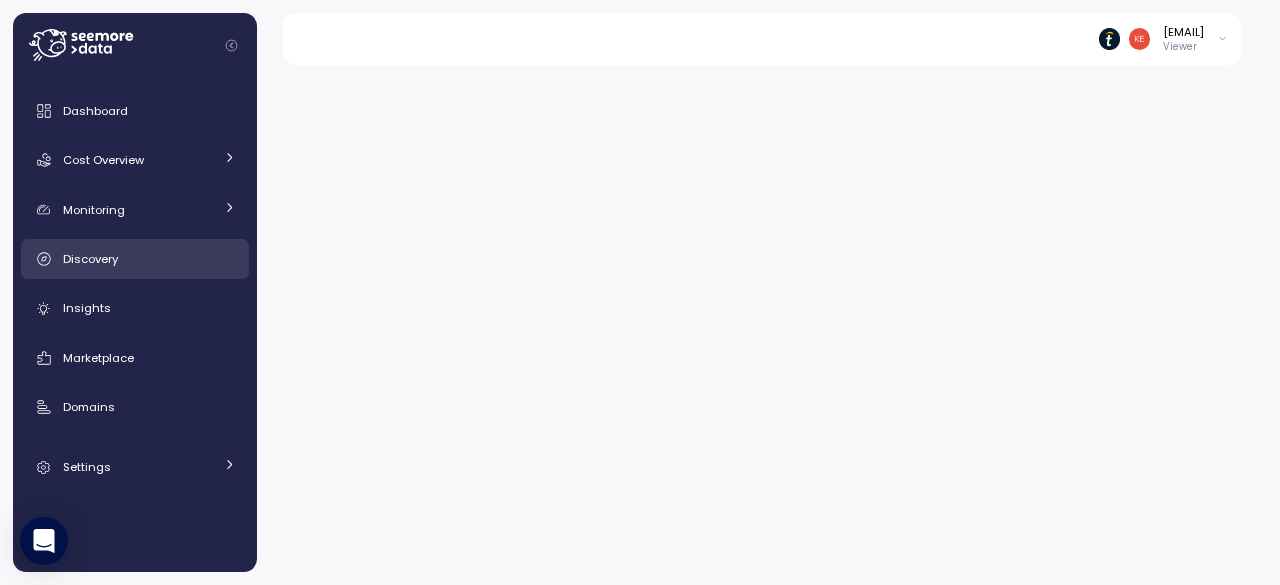 click on "Discovery" at bounding box center [90, 259] 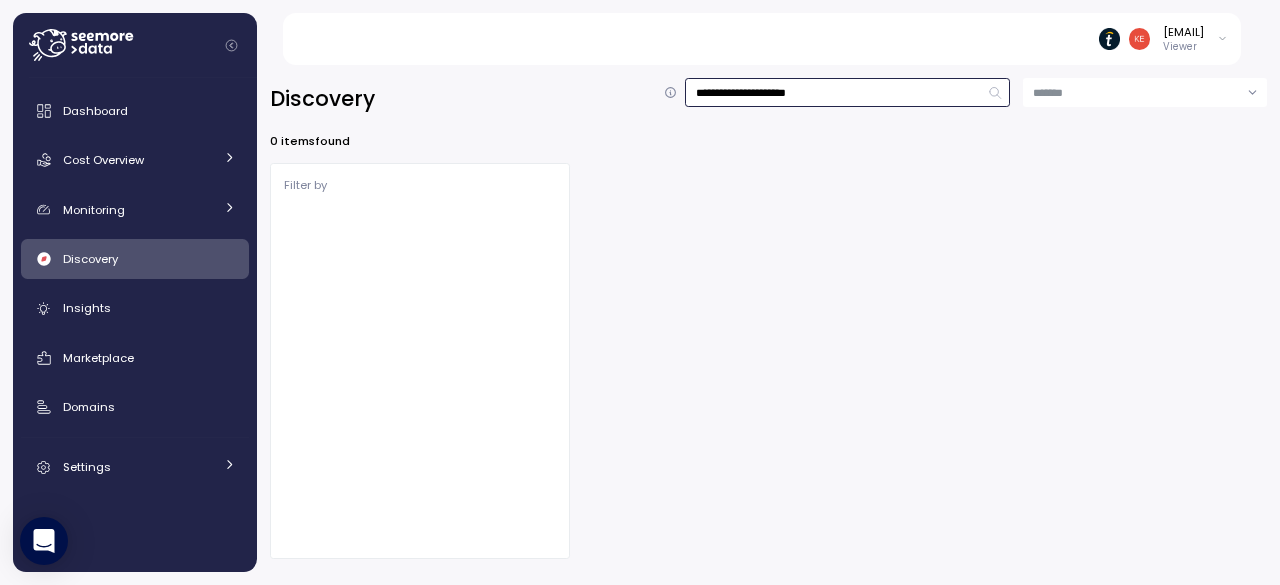 click on "**********" at bounding box center [847, 92] 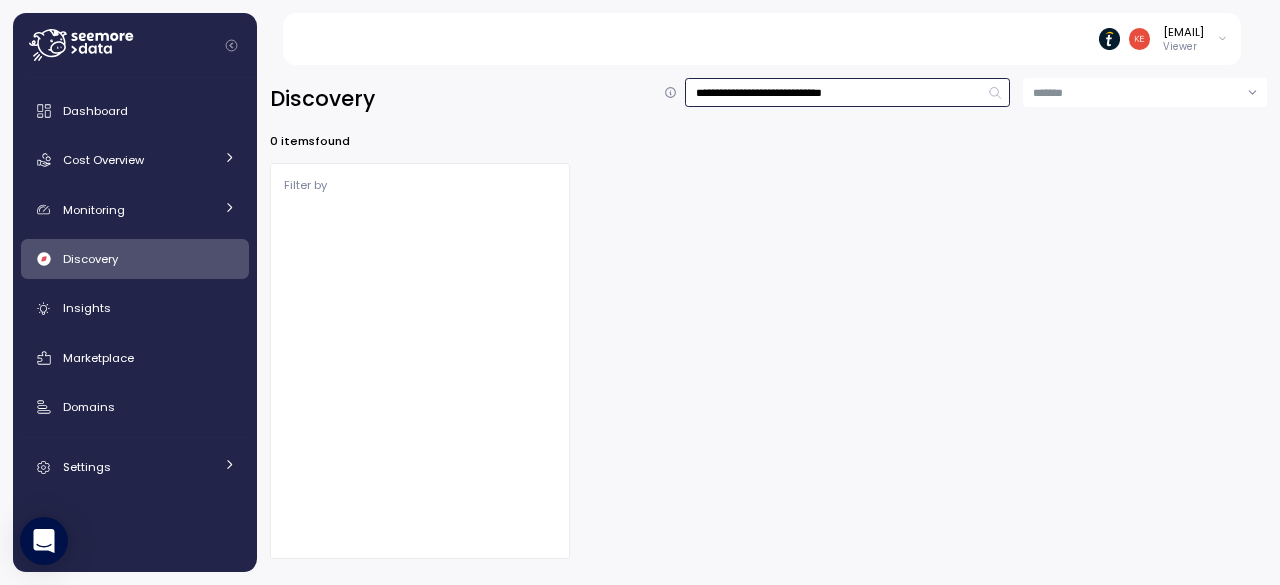 type on "**********" 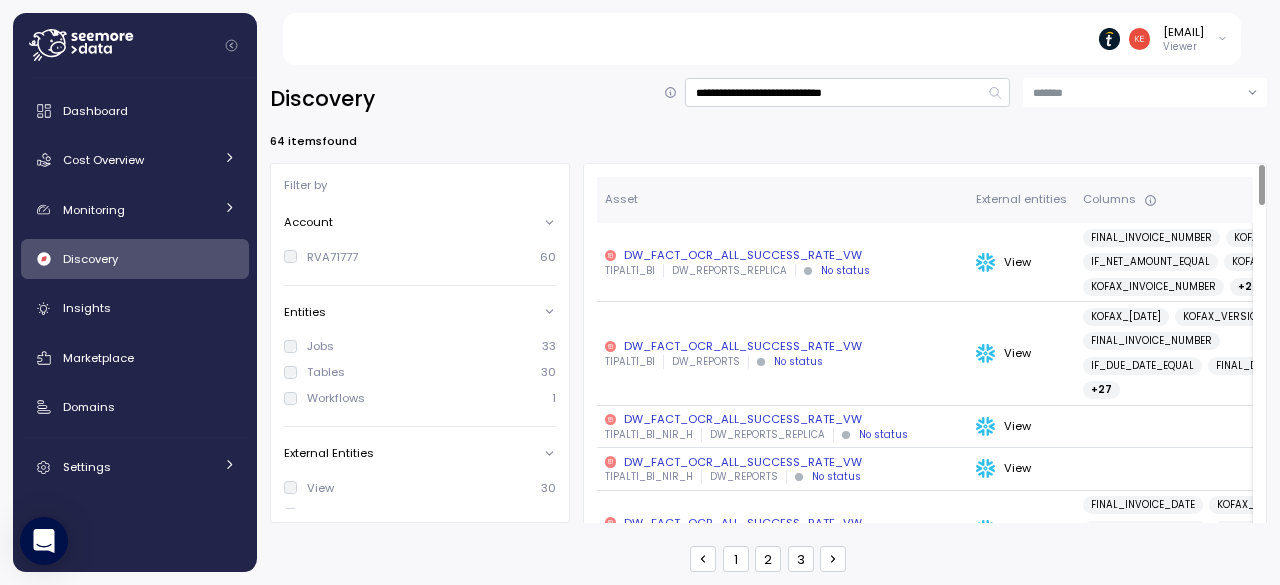 click on "DW_FACT_OCR_ALL_SUCCESS_RATE_VW" at bounding box center [782, 346] 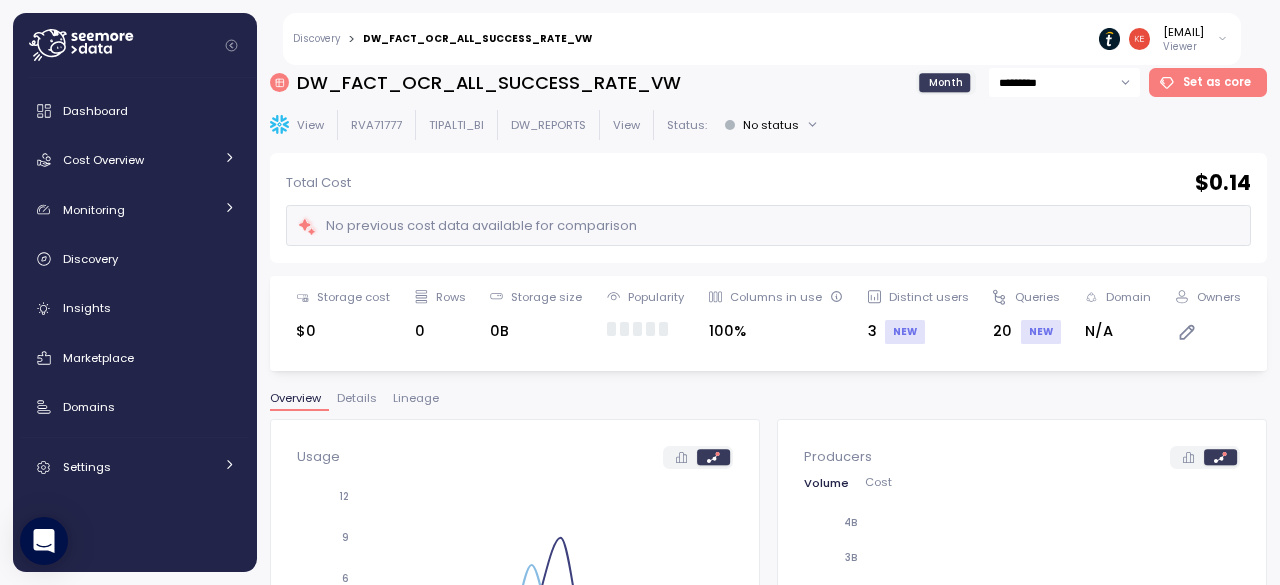 scroll, scrollTop: 0, scrollLeft: 0, axis: both 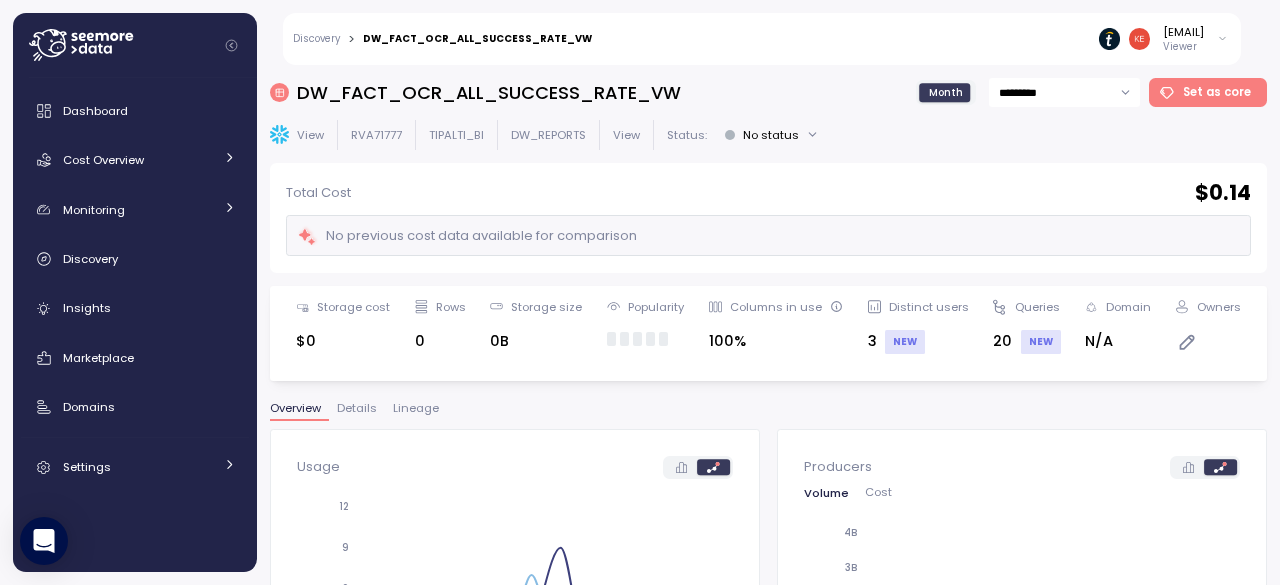 click on "Lineage" at bounding box center [416, 408] 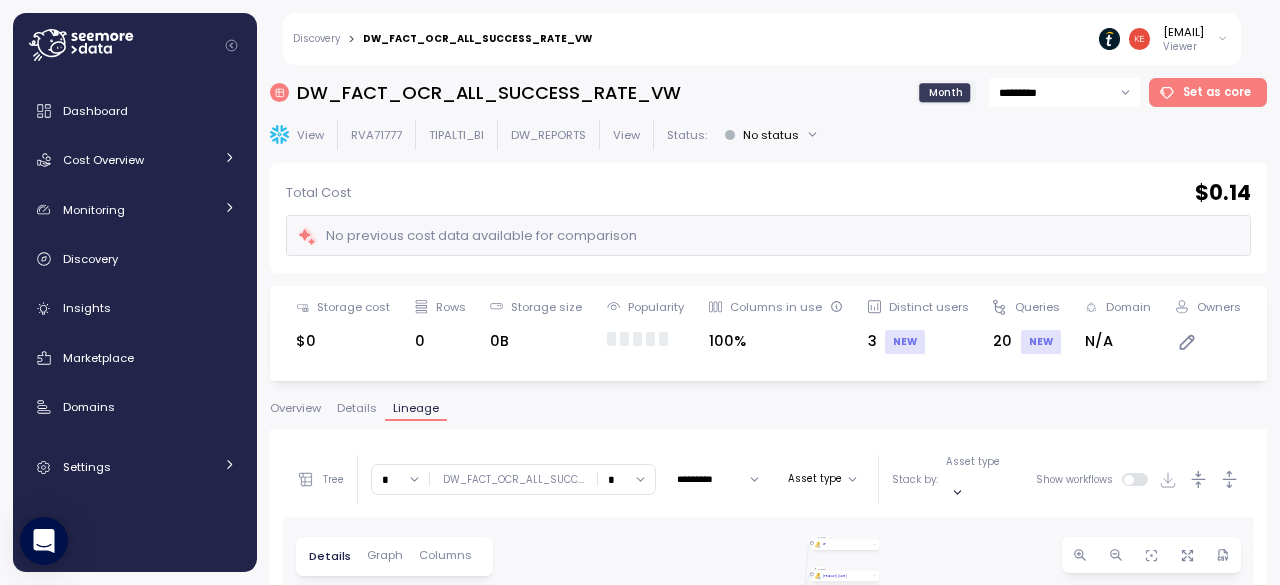 scroll, scrollTop: 314, scrollLeft: 0, axis: vertical 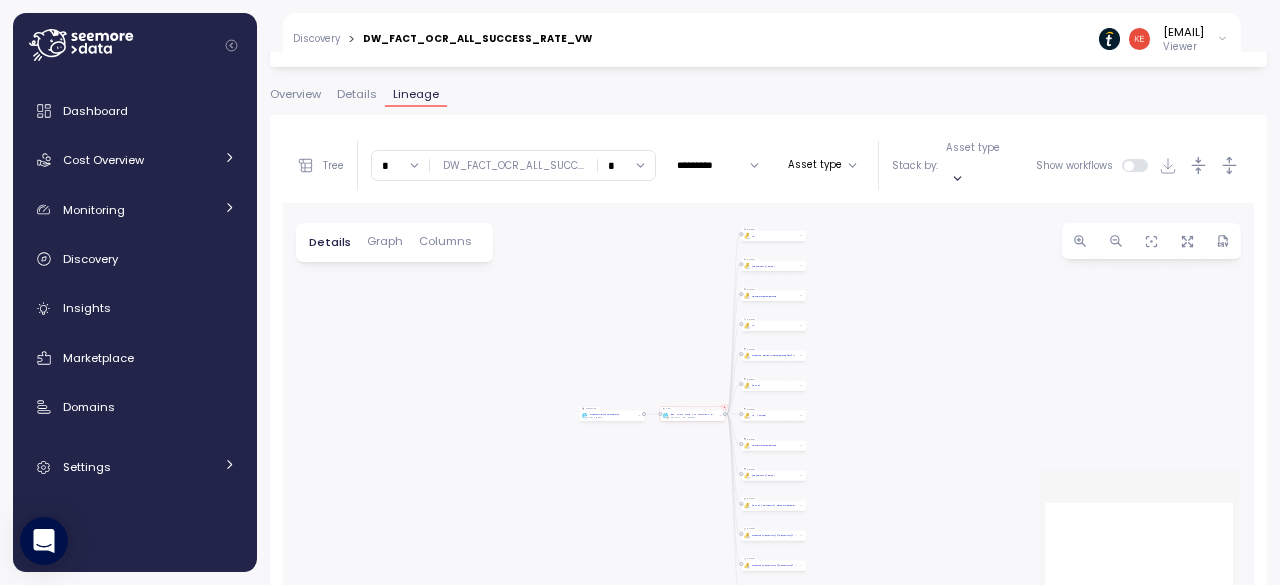 drag, startPoint x: 734, startPoint y: 321, endPoint x: 582, endPoint y: 330, distance: 152.26622 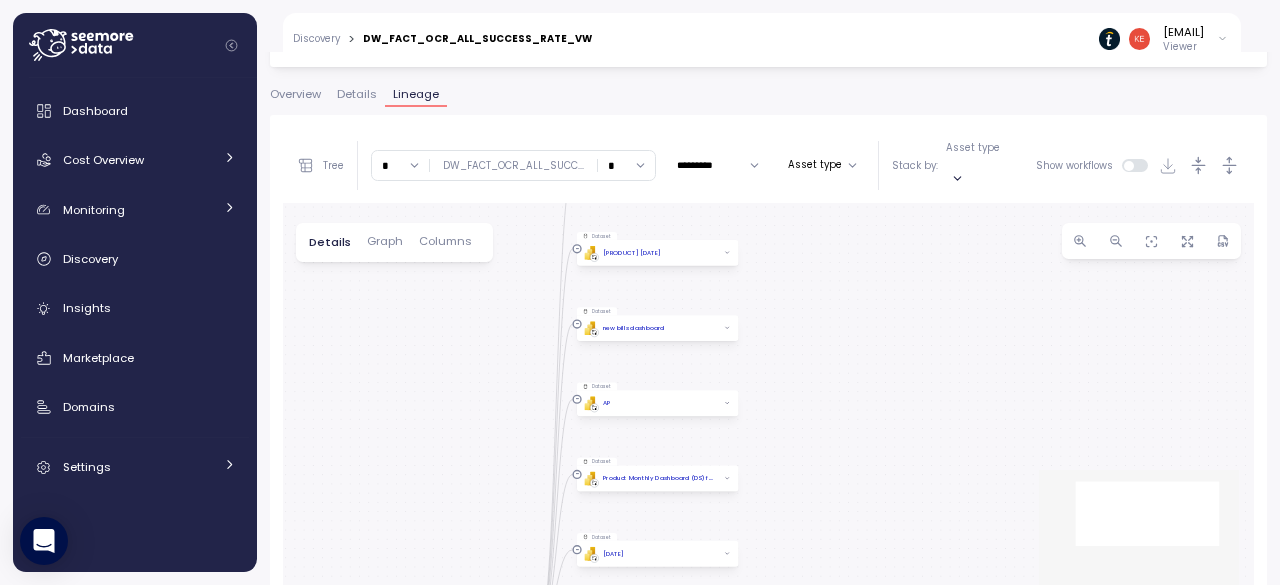 drag, startPoint x: 620, startPoint y: 376, endPoint x: 478, endPoint y: 525, distance: 205.82759 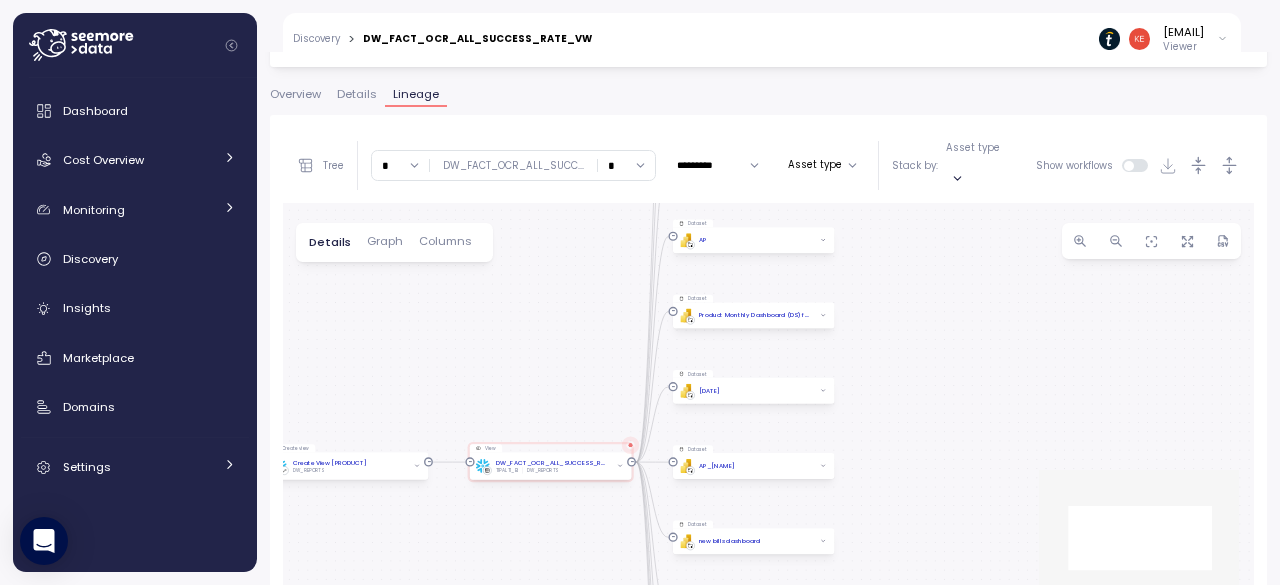 drag, startPoint x: 479, startPoint y: 308, endPoint x: 596, endPoint y: 40, distance: 292.42606 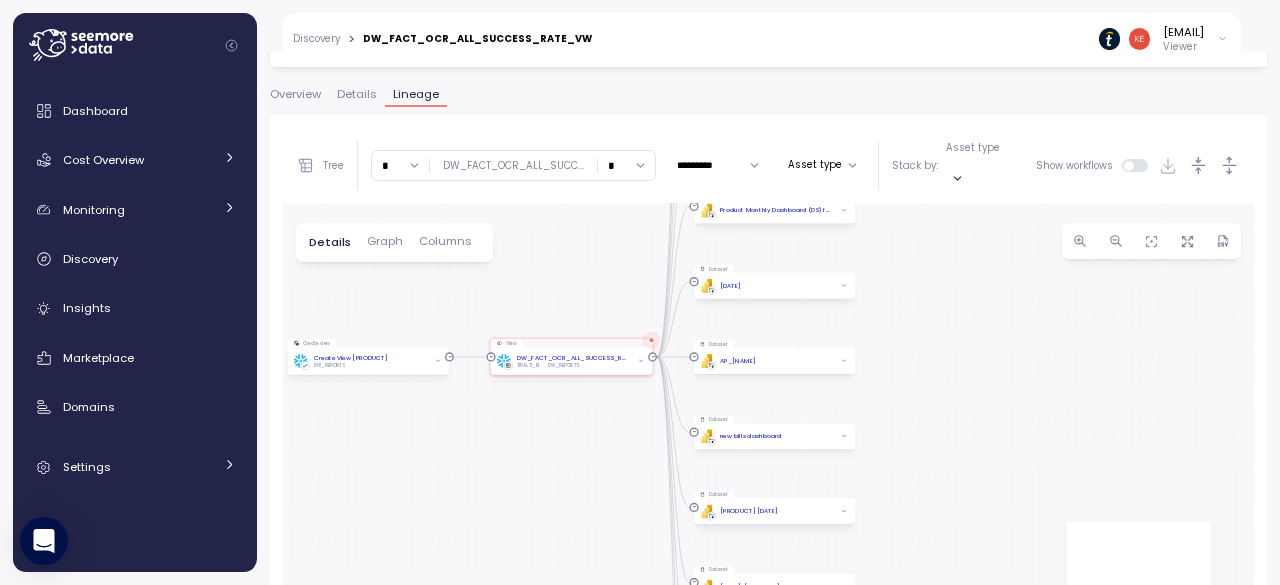 click on "0 0 0 0 0 0 0 0 0 0 0 0 0 0 Create view Create View DW_FACT_OCR_ALL_SUCCESS_RATE_VW DW_REPORTS View DW_FACT_OCR_ALL_SUCCESS_RATE_VW TIPALTI_BI DW_REPORTS Dataset PBI Logo Created with Sketch. AP Dataset PBI Logo Created with Sketch. Product Monthly Dashboard (DS) Dataset PBI Logo Created with Sketch. new bills dashboard Dataset PBI Logo Created with Sketch. AP Dataset PBI Logo Created with Sketch. Product Monthly Dashboard (DS) for DATA_5936 1606 Dataset PBI Logo Created with Sketch. Bills dashboard 02102023 Dataset PBI Logo Created with Sketch. AP_Anat Dataset PBI Logo Created with Sketch. new bills dashboard Dataset PBI Logo Created with Sketch. Product Monthly Dashboard (DS) Dataset PBI Logo Created with Sketch. 20250304-Product Monthly Dashboard (DS) - Copy Dataset PBI Logo Created with Sketch. Product Monthly Dashboard (DS)_6810 Dataset PBI Logo Created with Sketch. Product Monthly Dashboard (DS)_6810 Dataset PBI Logo Created with Sketch. AP" at bounding box center (768, 419) 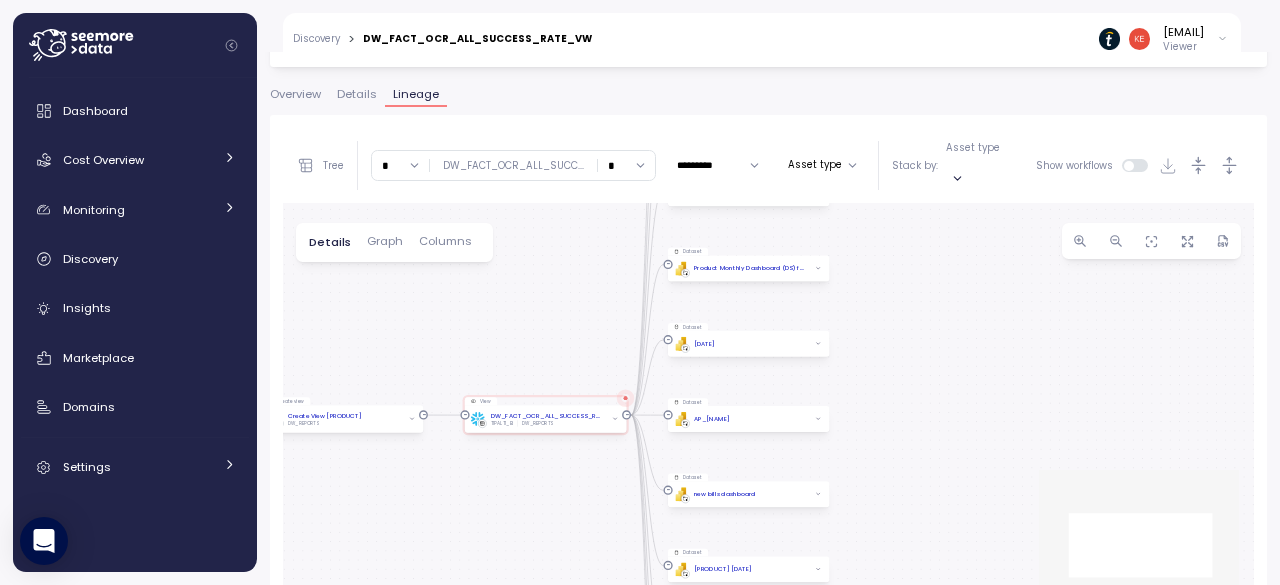 drag, startPoint x: 552, startPoint y: 459, endPoint x: 530, endPoint y: 522, distance: 66.730804 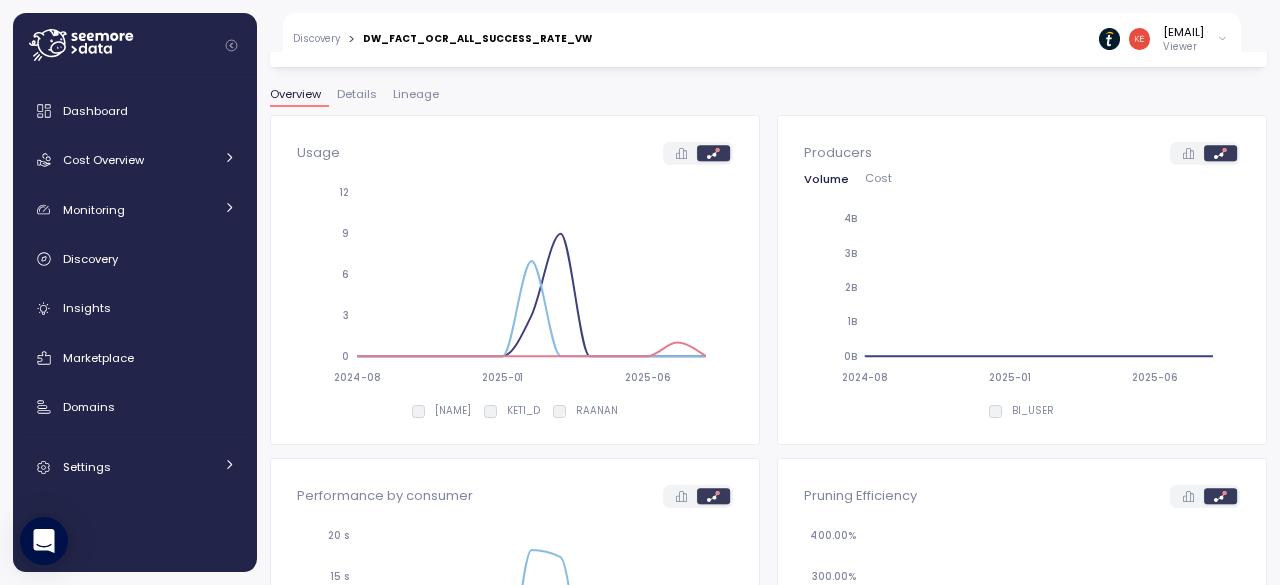 click on "Discovery" at bounding box center [316, 39] 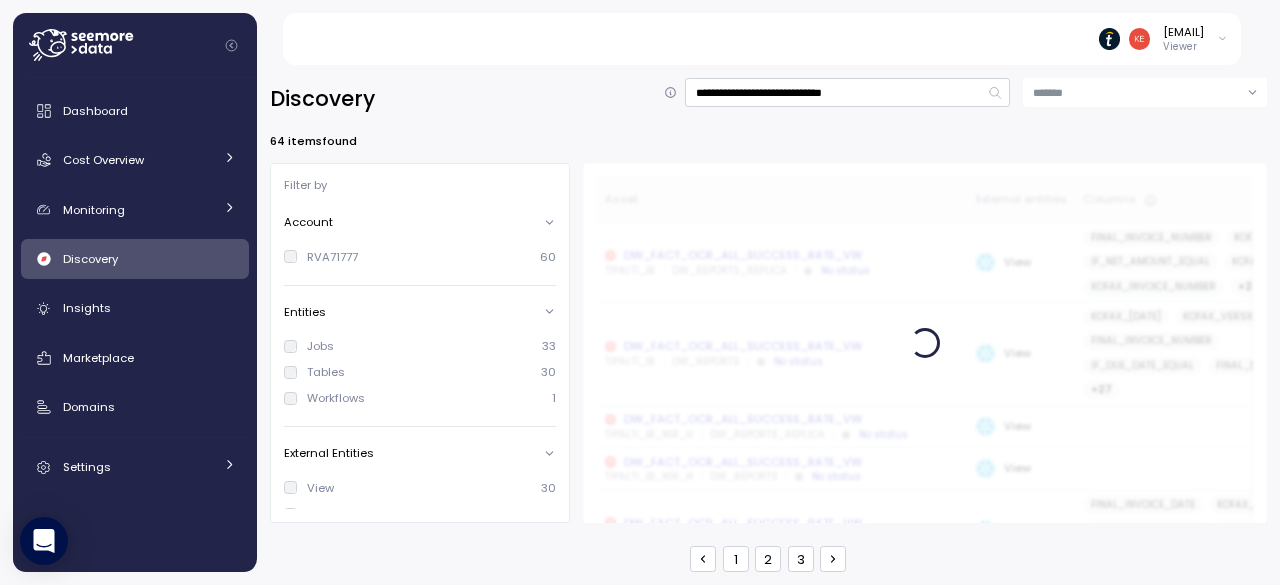 scroll, scrollTop: 0, scrollLeft: 0, axis: both 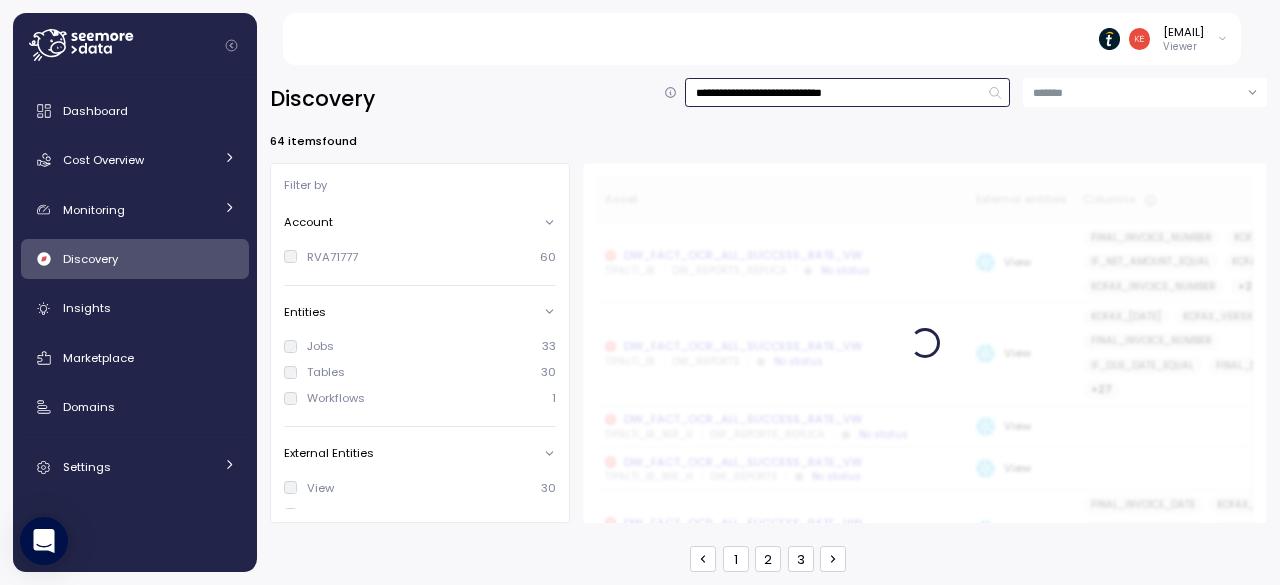 click on "**********" at bounding box center [847, 92] 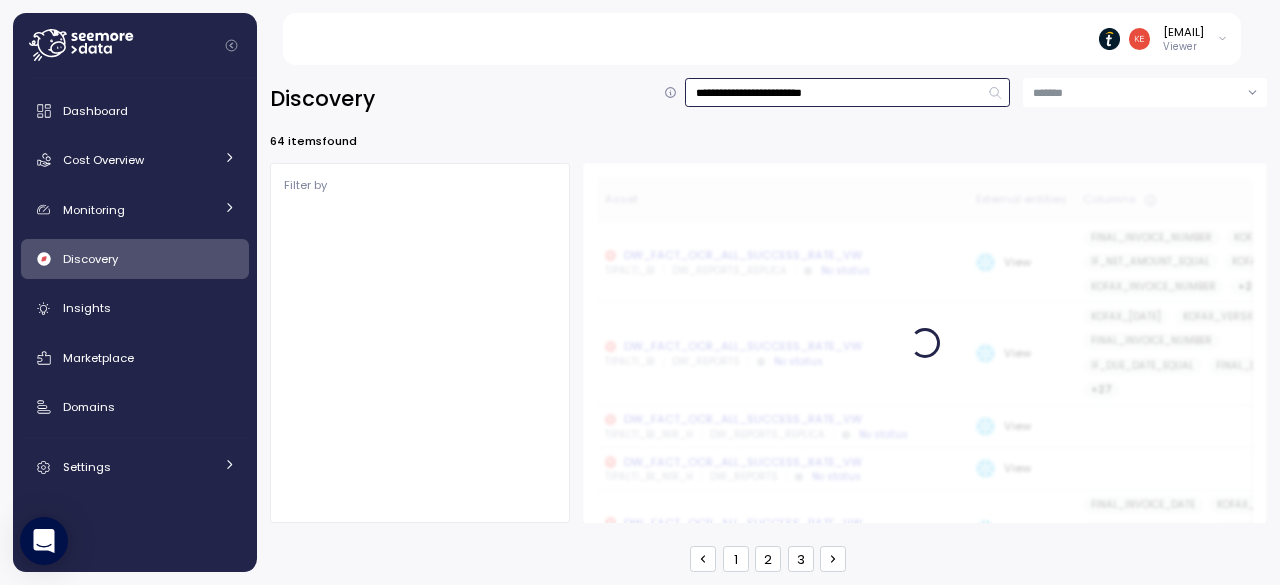 click on "**********" at bounding box center (847, 92) 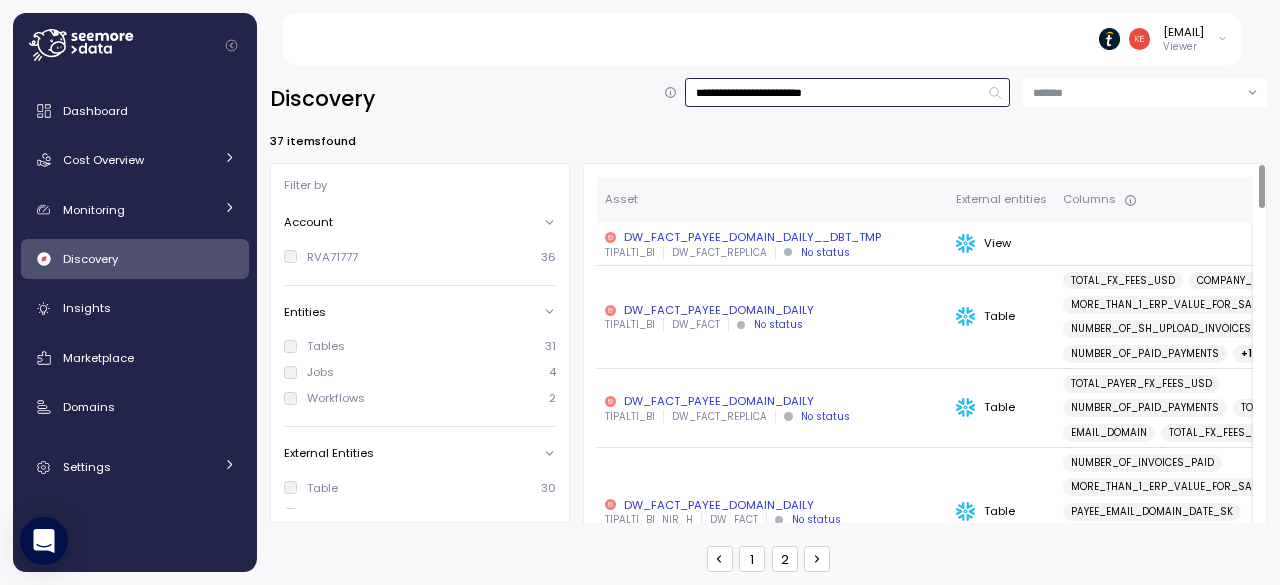 type on "**********" 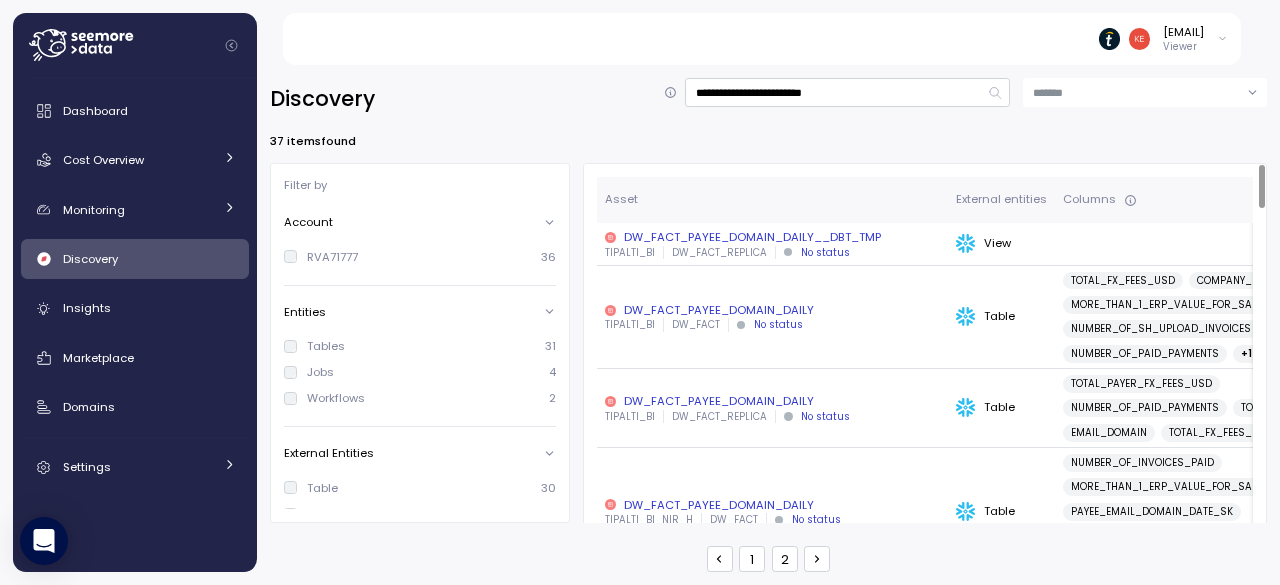 click on "DW_FACT_PAYEE_DOMAIN_DAILY" at bounding box center (772, 310) 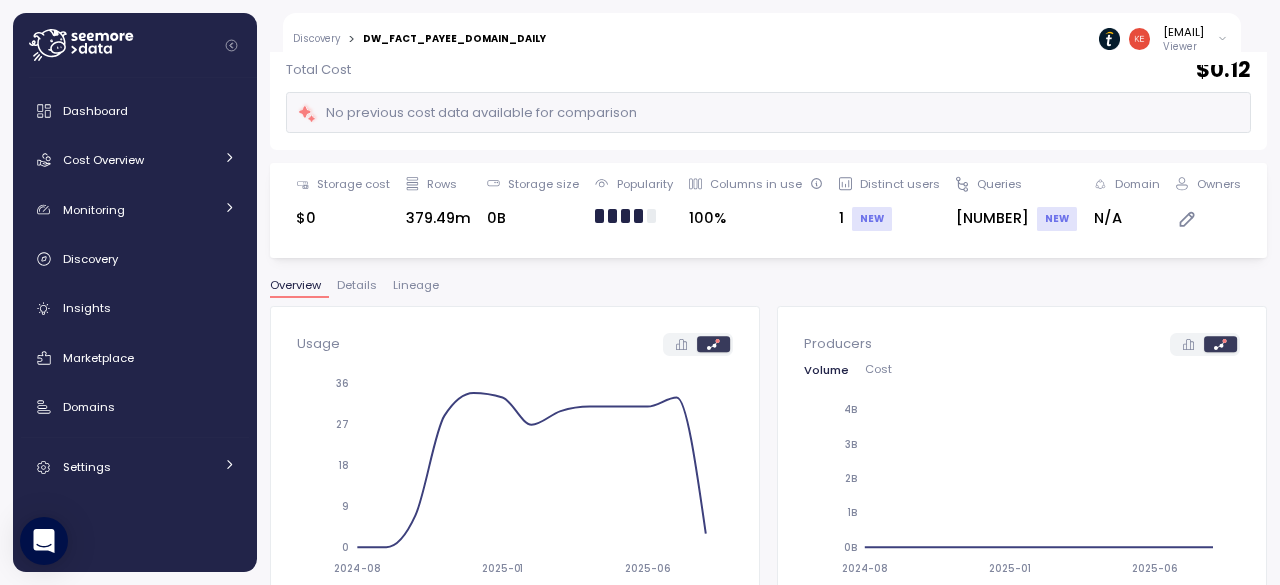 scroll, scrollTop: 0, scrollLeft: 0, axis: both 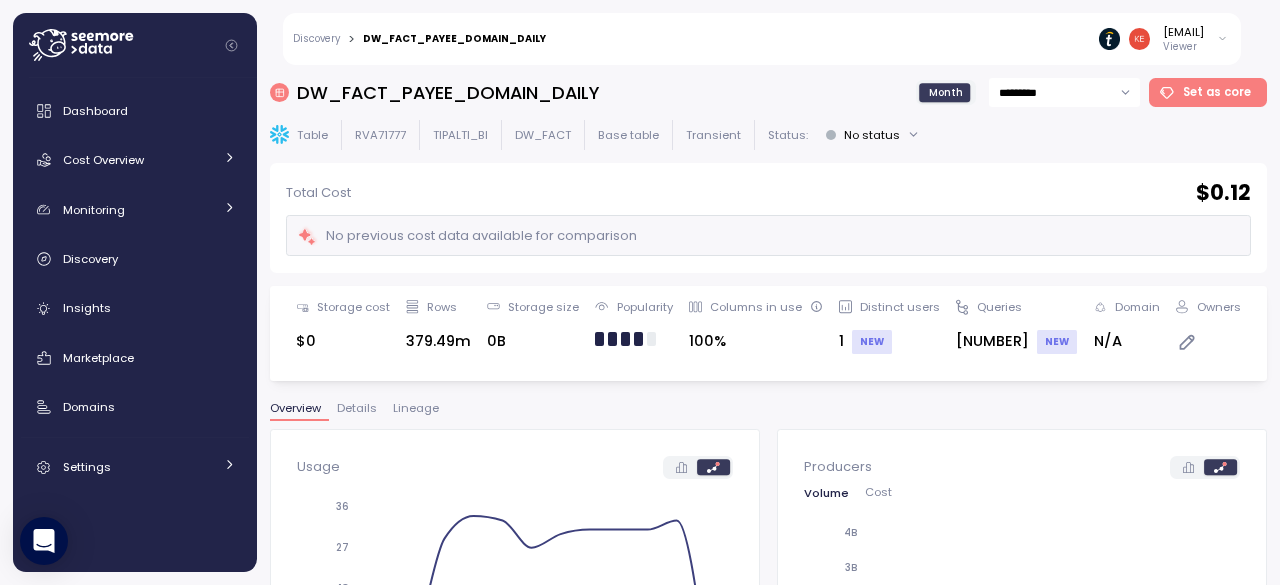click on "Lineage" at bounding box center [416, 408] 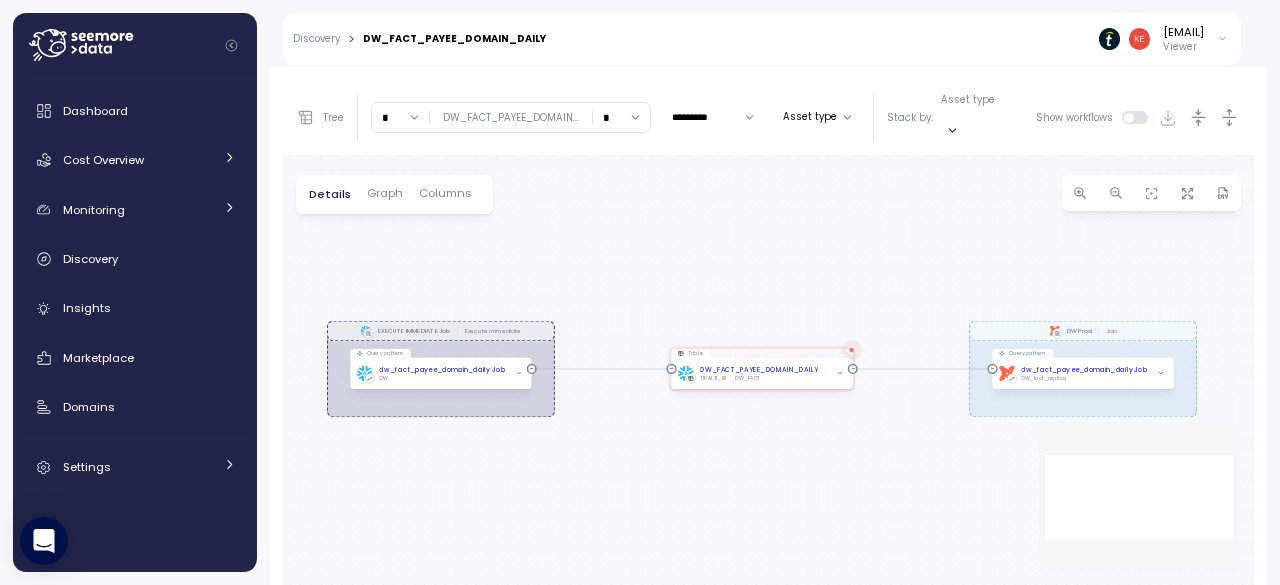 scroll, scrollTop: 363, scrollLeft: 0, axis: vertical 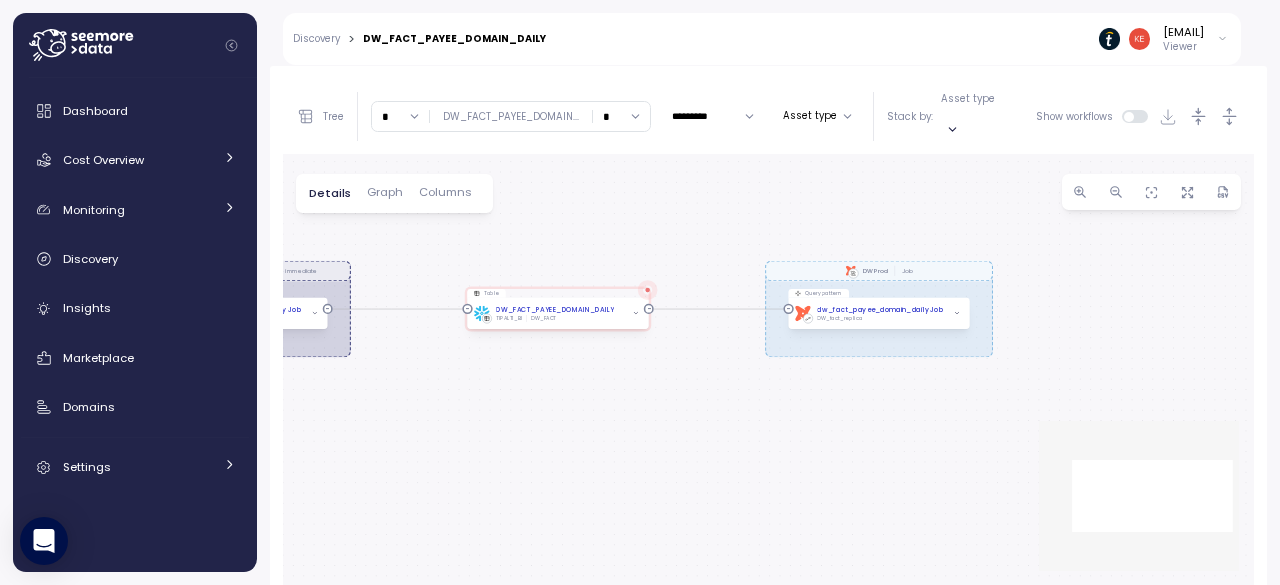 drag, startPoint x: 864, startPoint y: 484, endPoint x: 660, endPoint y: 425, distance: 212.36055 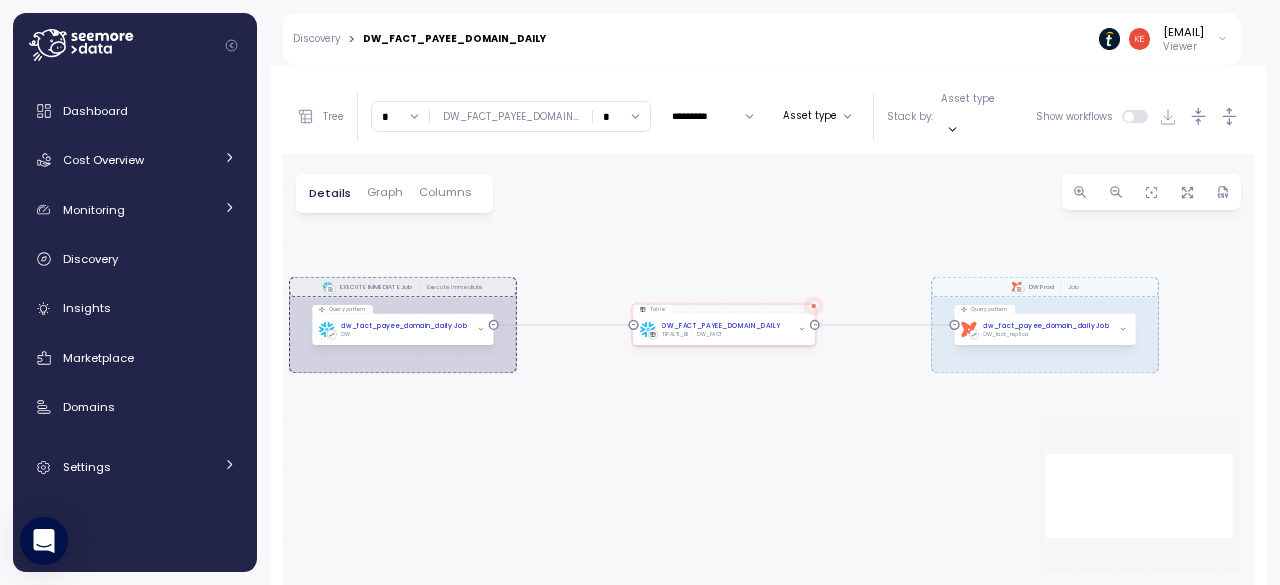 drag, startPoint x: 660, startPoint y: 425, endPoint x: 826, endPoint y: 441, distance: 166.7693 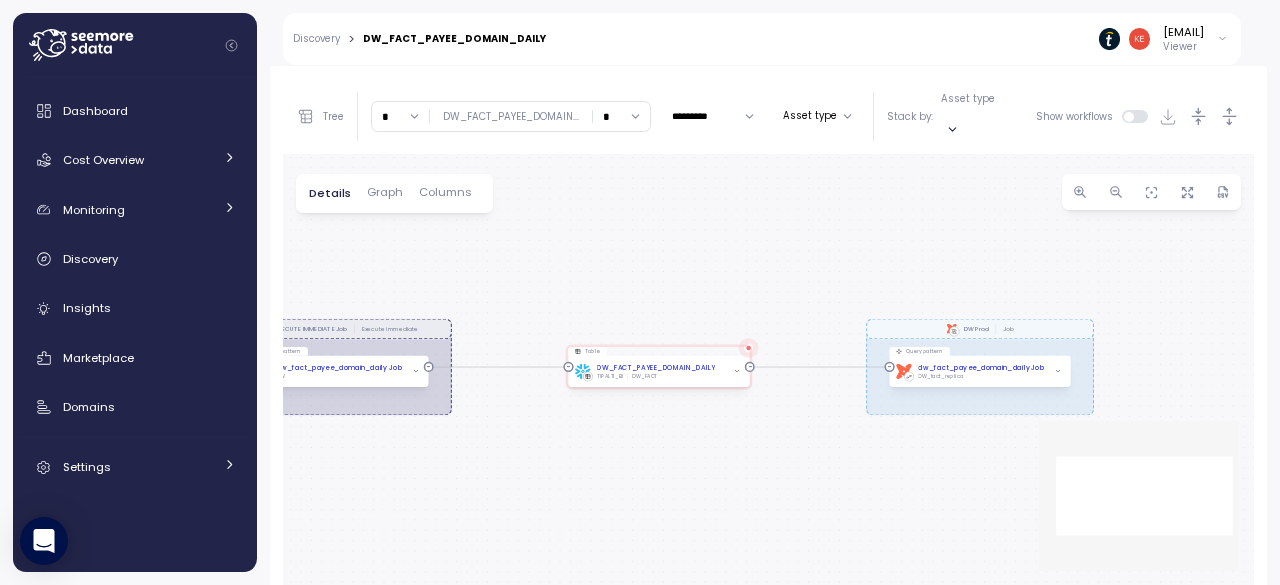 drag, startPoint x: 826, startPoint y: 441, endPoint x: 749, endPoint y: 484, distance: 88.19297 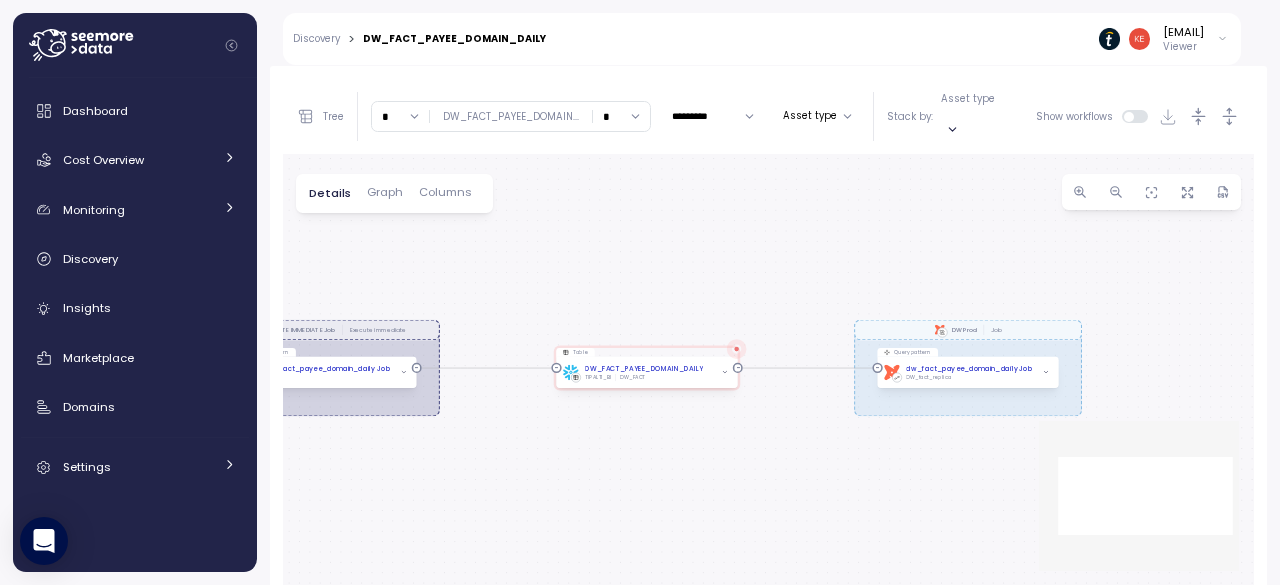 scroll, scrollTop: 0, scrollLeft: 0, axis: both 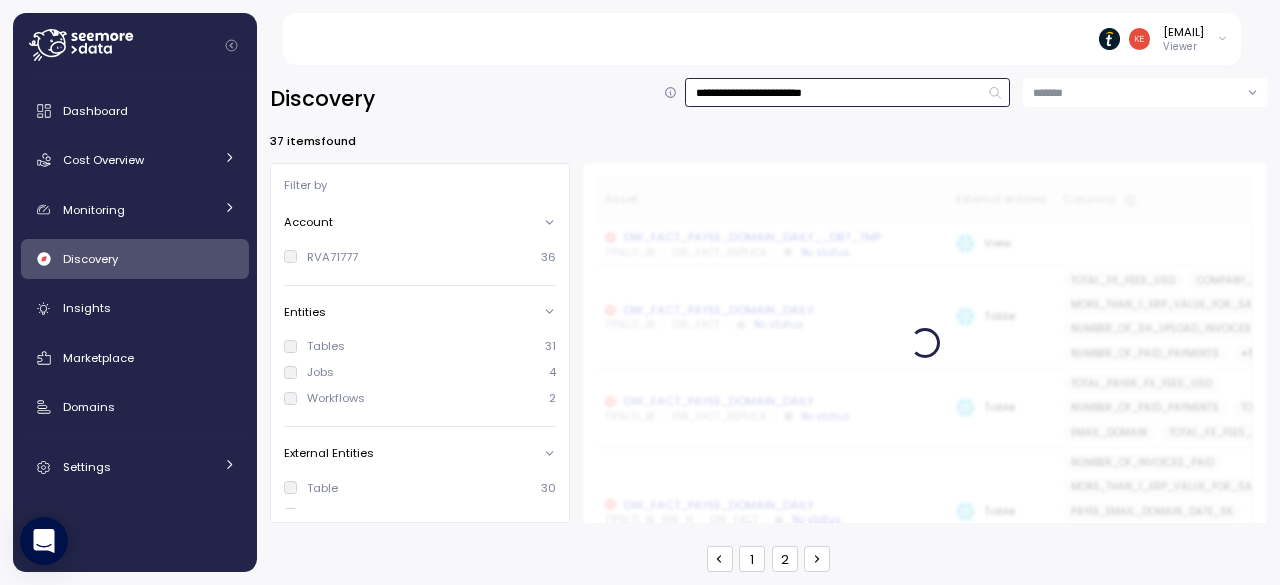 click on "**********" at bounding box center [847, 92] 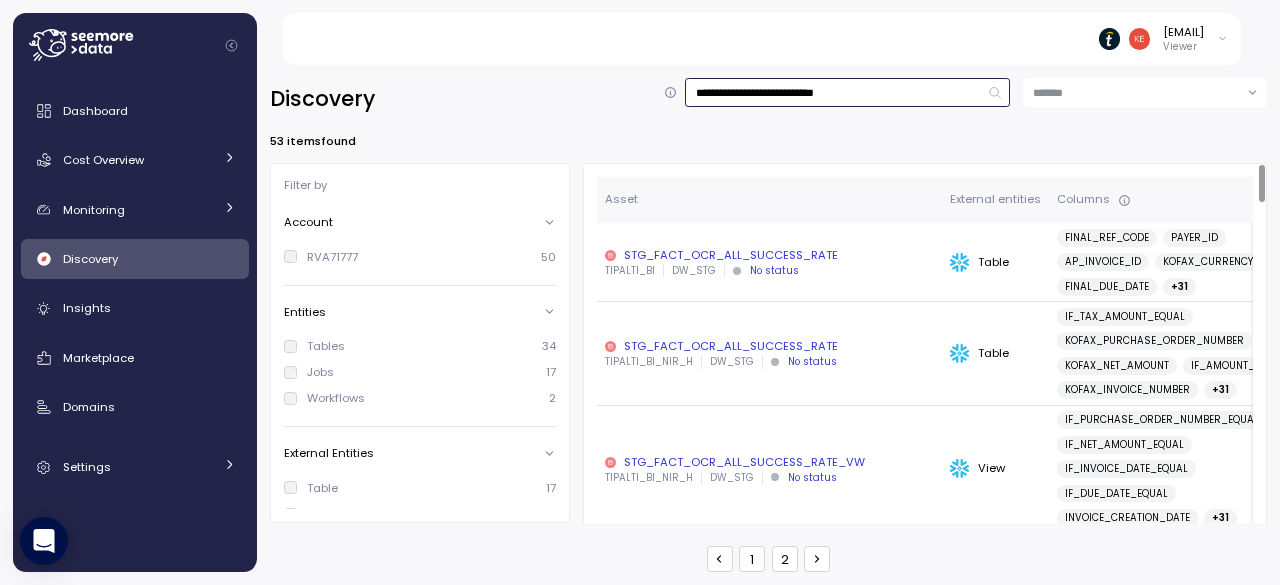 type on "**********" 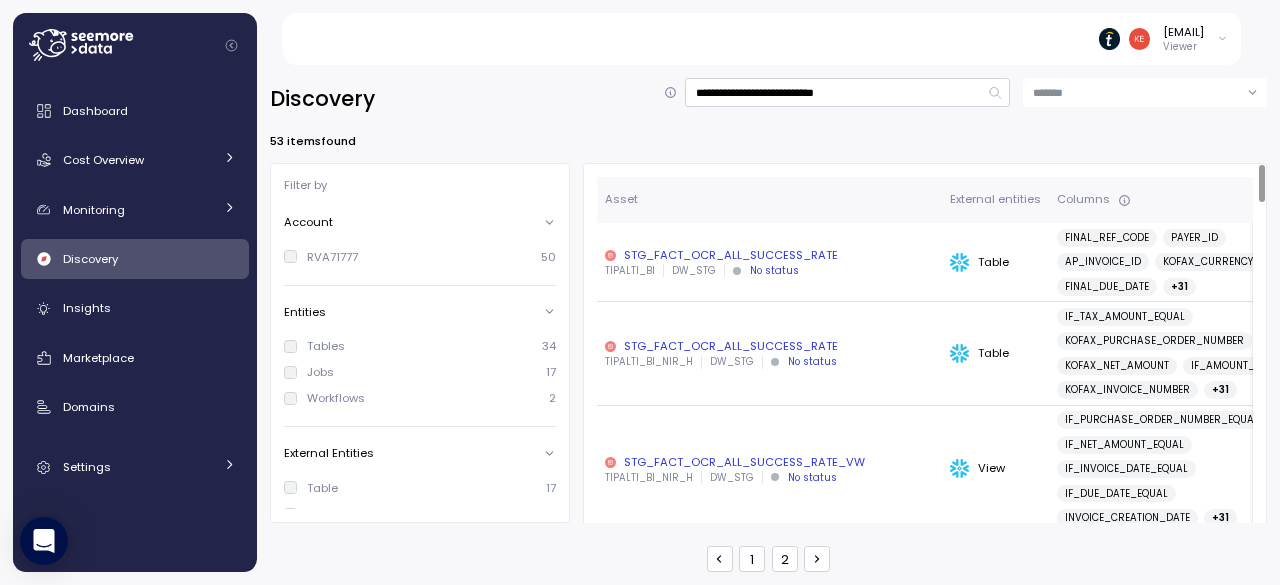 click on "STG_FACT_OCR_ALL_SUCCESS_RATE" at bounding box center (769, 255) 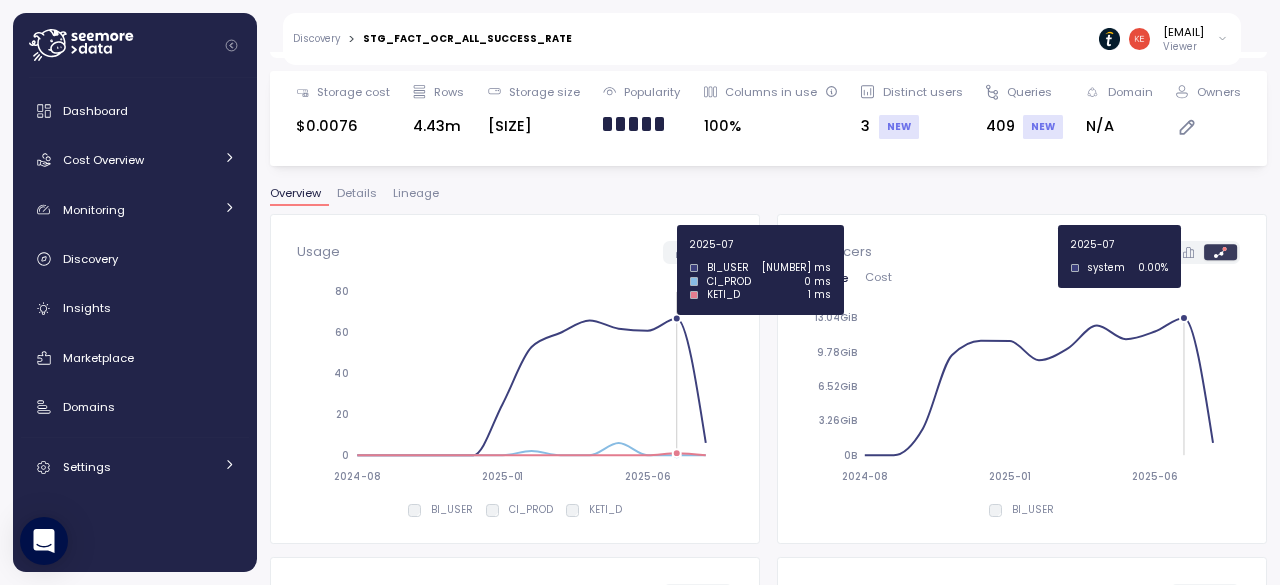 scroll, scrollTop: 0, scrollLeft: 0, axis: both 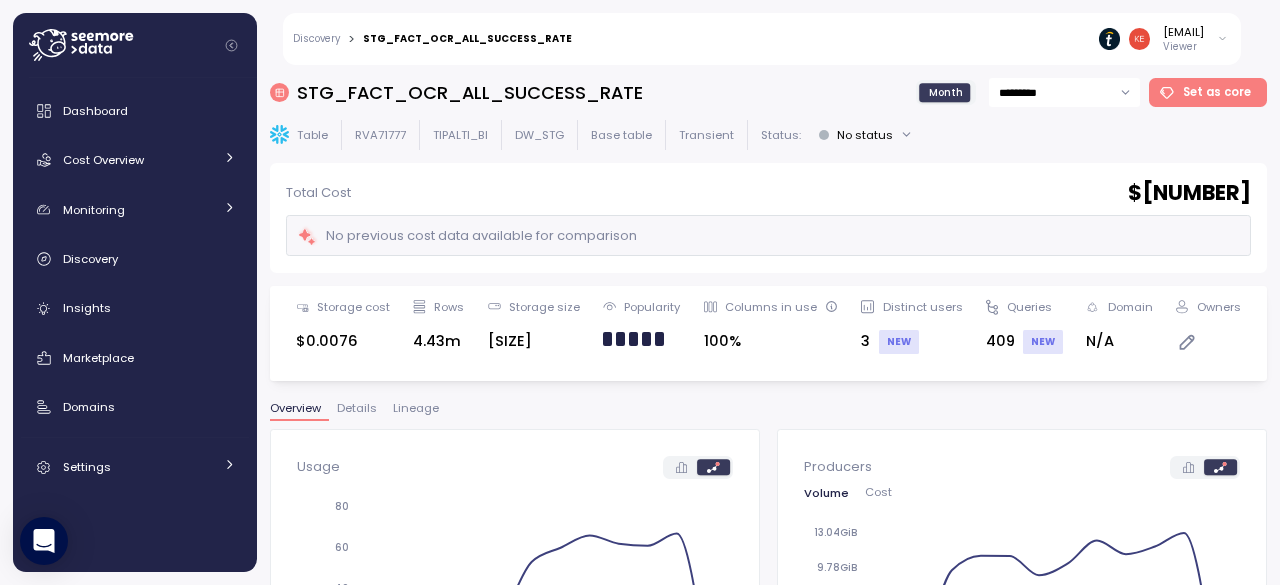 click on "Lineage" at bounding box center (416, 408) 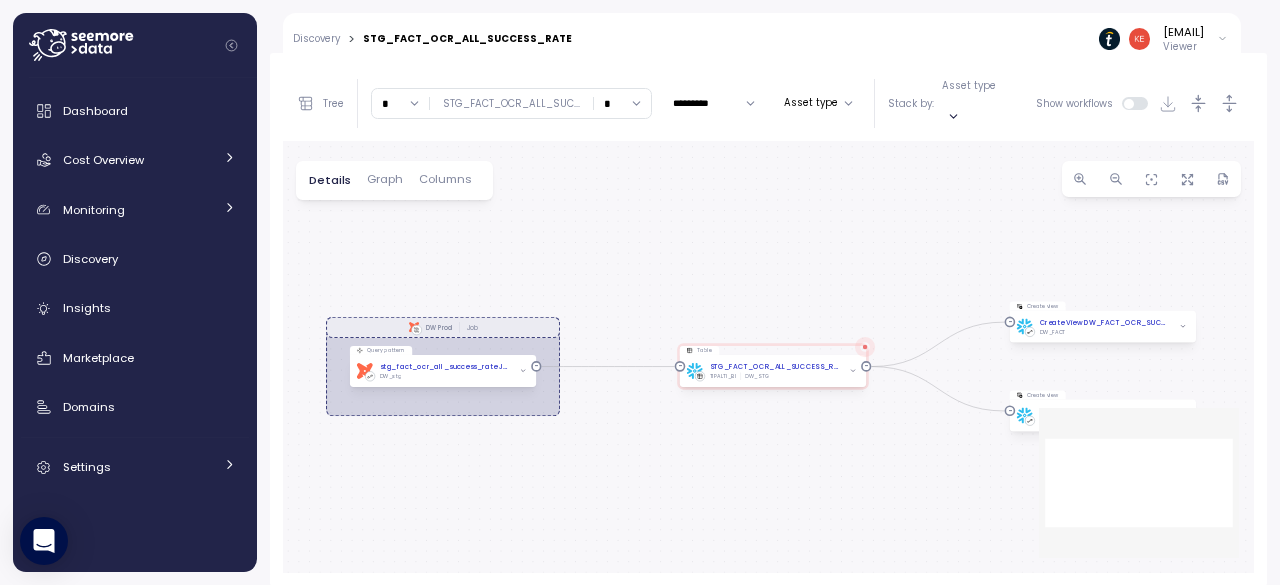 scroll, scrollTop: 375, scrollLeft: 0, axis: vertical 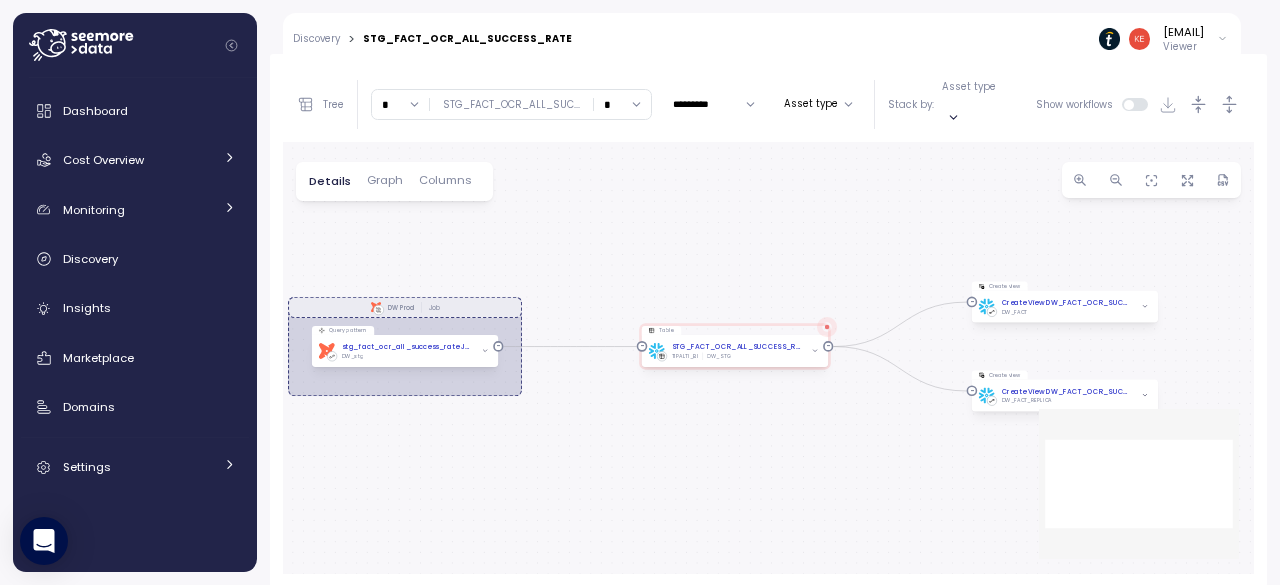 drag, startPoint x: 708, startPoint y: 231, endPoint x: 680, endPoint y: 211, distance: 34.4093 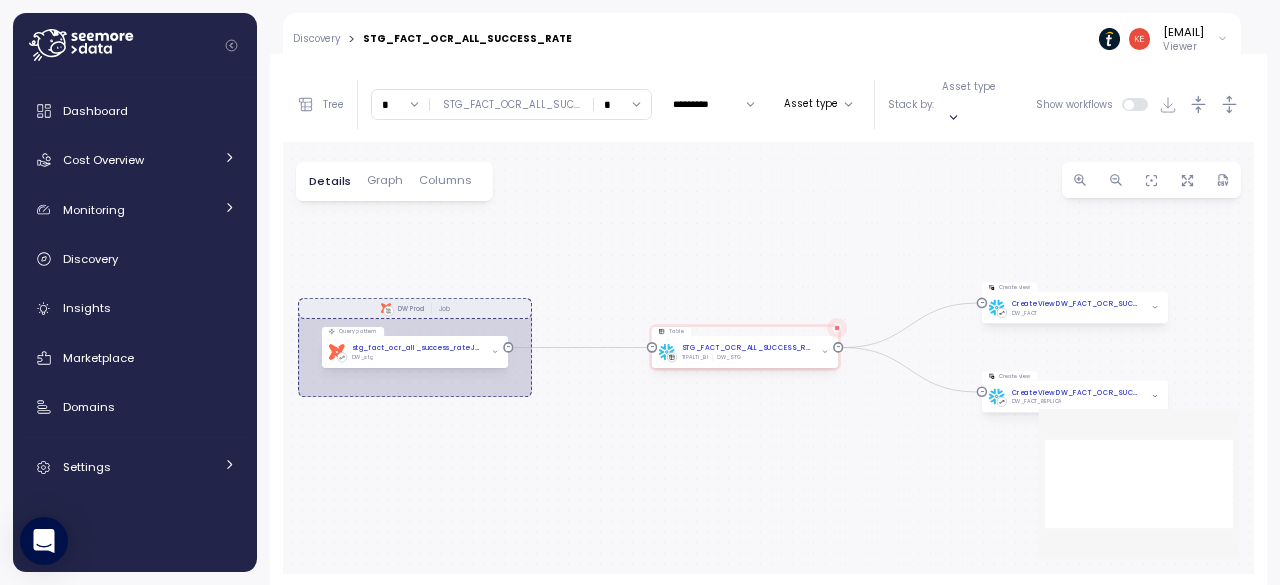 click on "*" at bounding box center [622, 104] 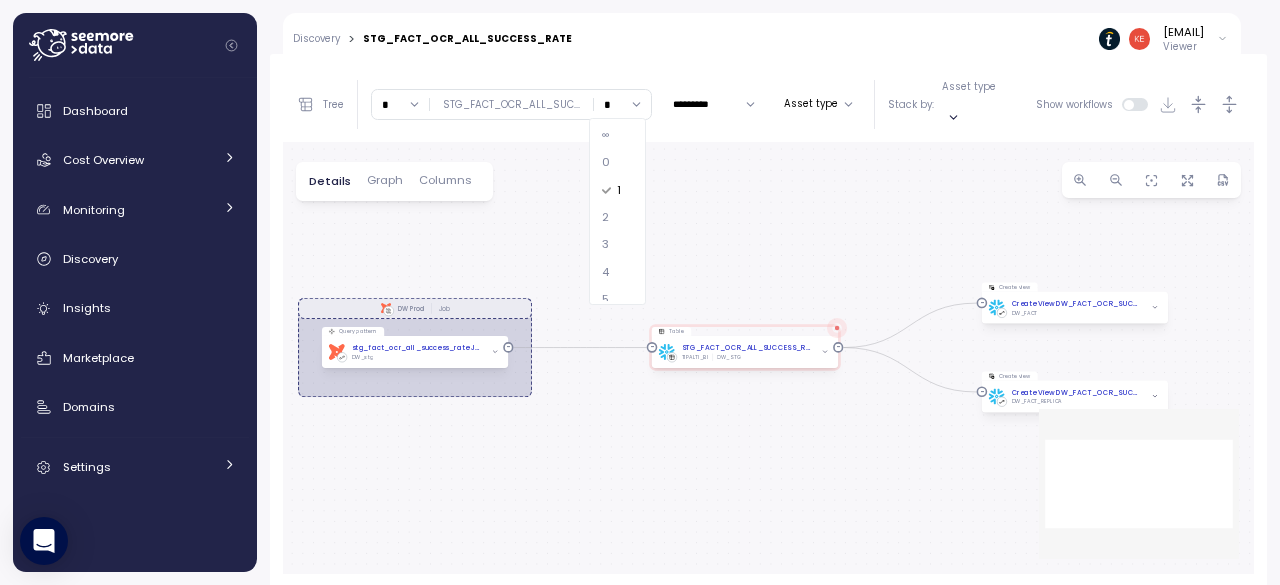 click on "∞" at bounding box center [606, 136] 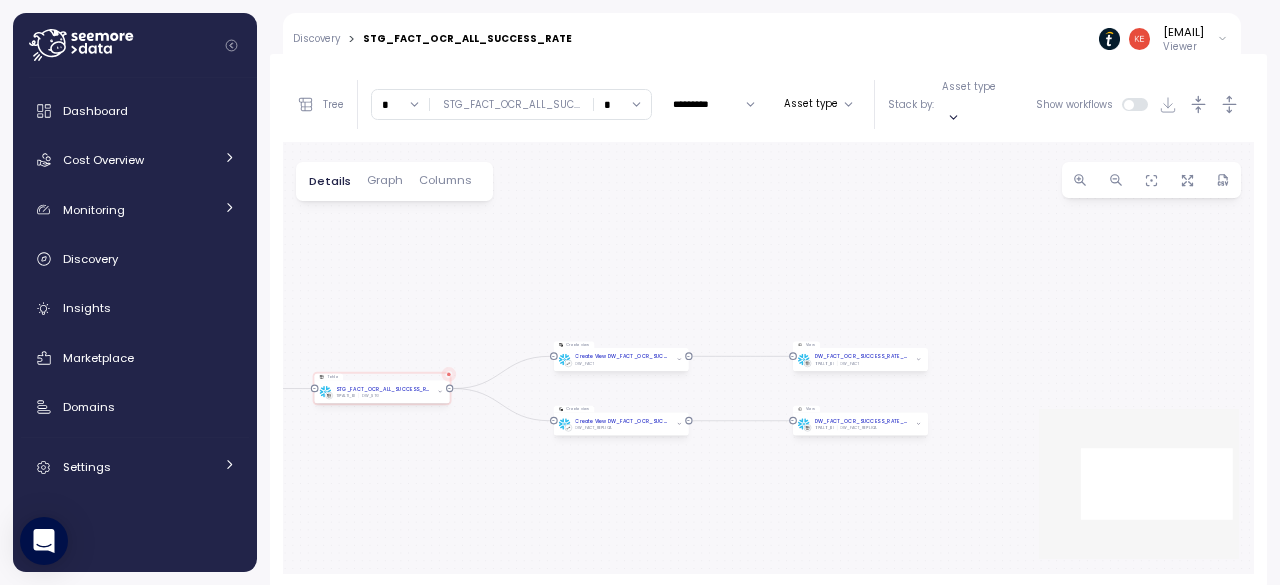 drag, startPoint x: 728, startPoint y: 225, endPoint x: 460, endPoint y: 242, distance: 268.53864 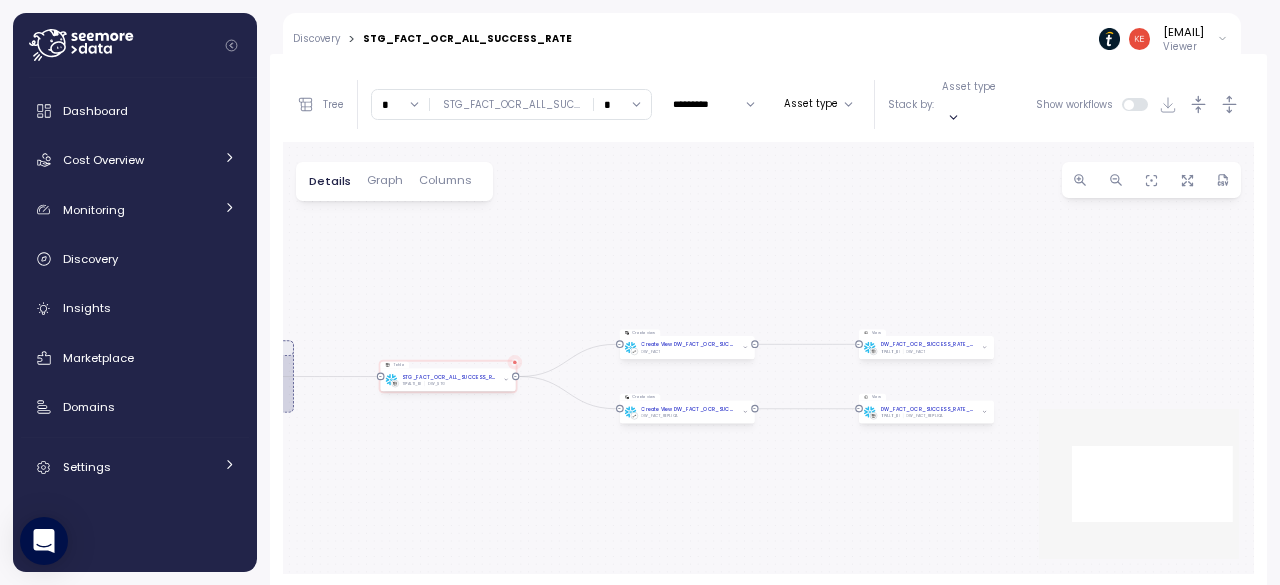drag, startPoint x: 460, startPoint y: 242, endPoint x: 526, endPoint y: 234, distance: 66.48308 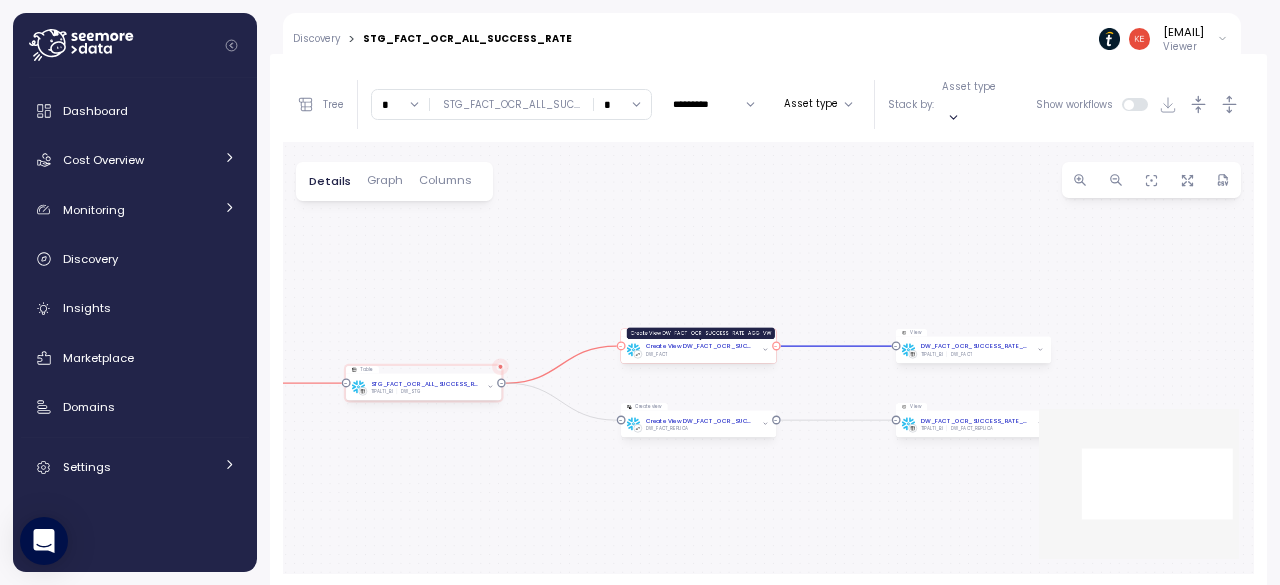 click on "Create View DW_FACT_OCR_SUCCESS_RATE_AGG_VW" at bounding box center (700, 347) 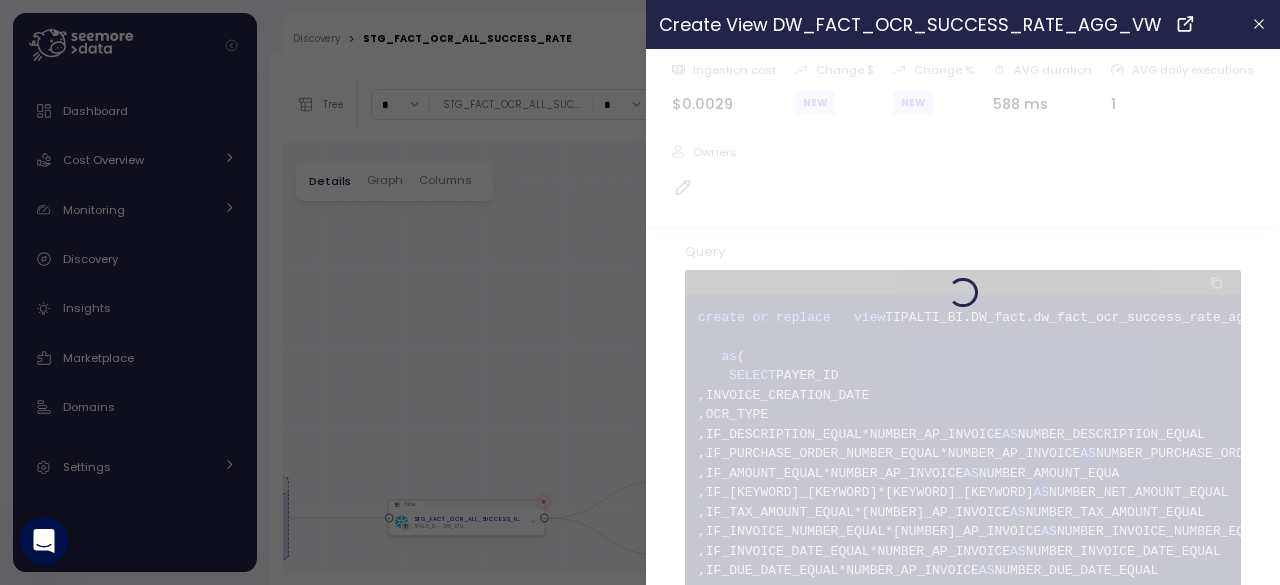 click at bounding box center [640, 292] 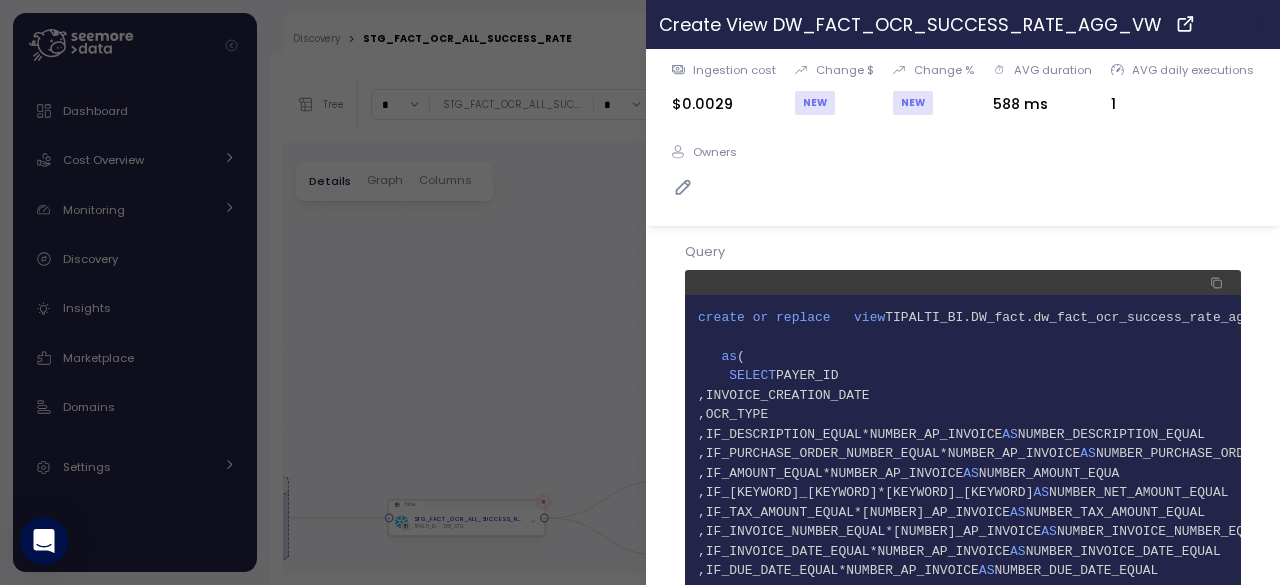 click 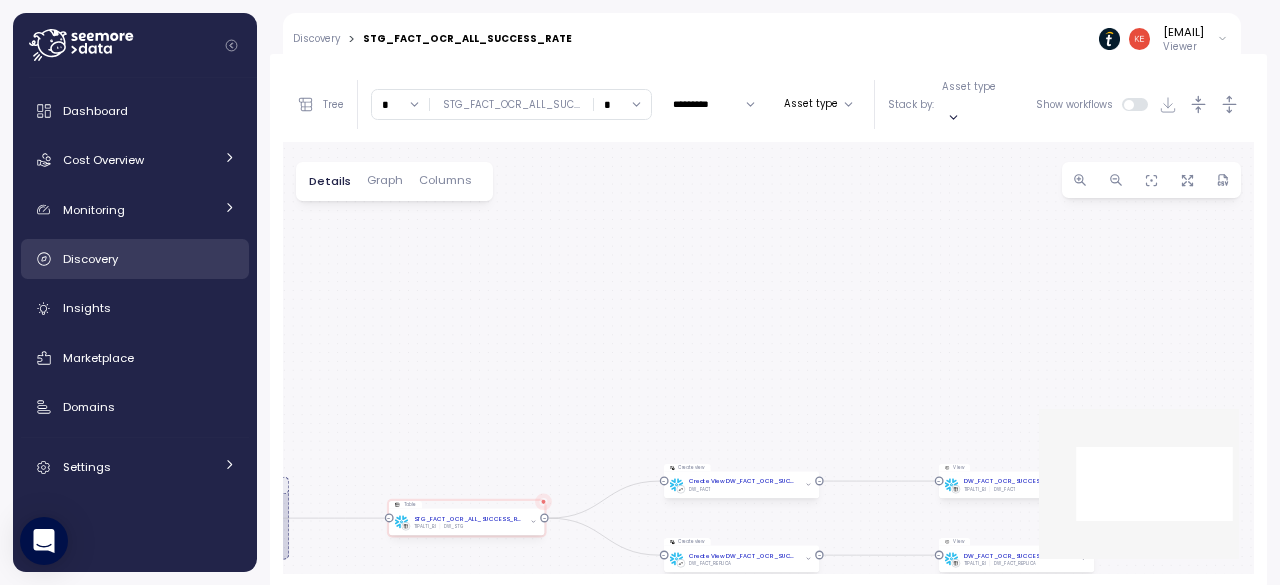 click on "Discovery" at bounding box center [149, 259] 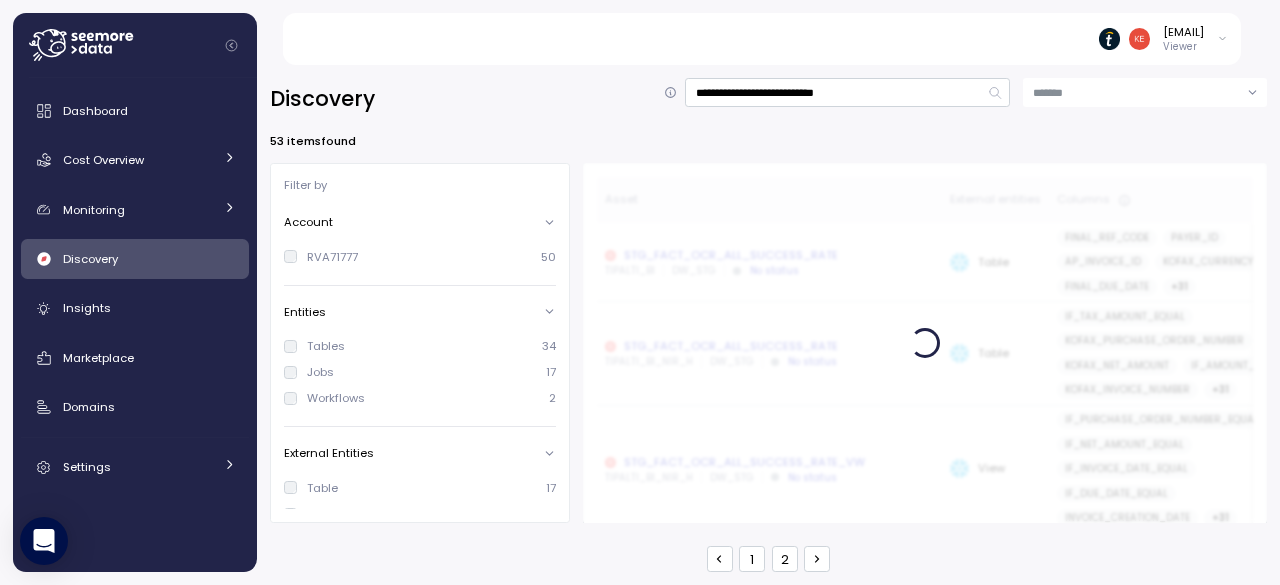 scroll, scrollTop: 0, scrollLeft: 0, axis: both 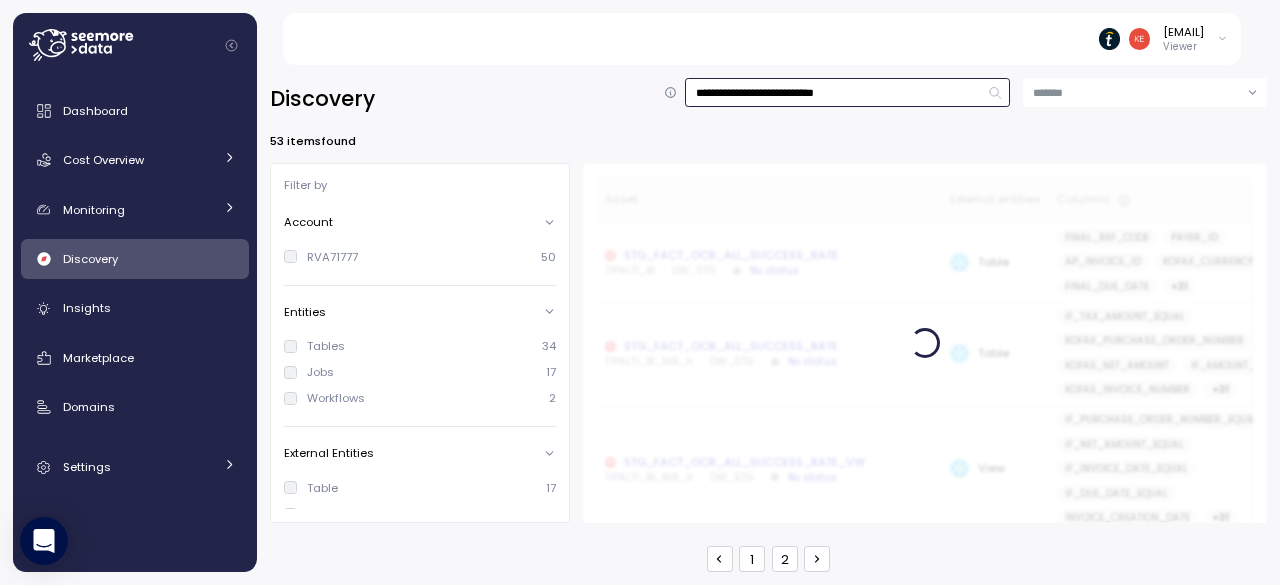 click on "**********" at bounding box center [847, 92] 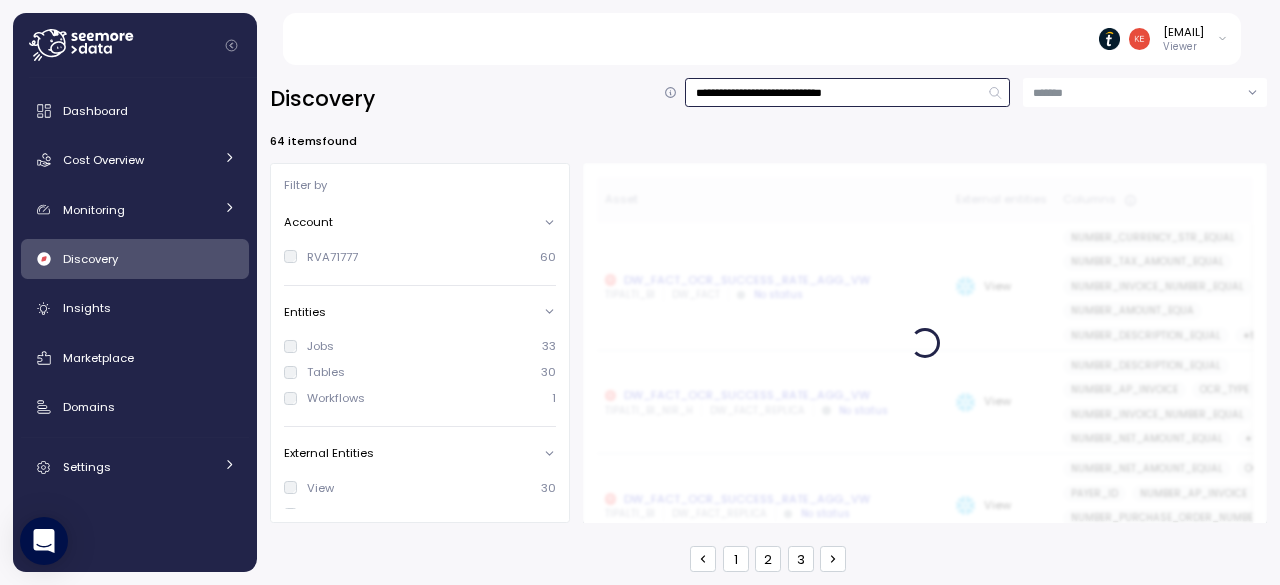 click on "**********" at bounding box center [847, 92] 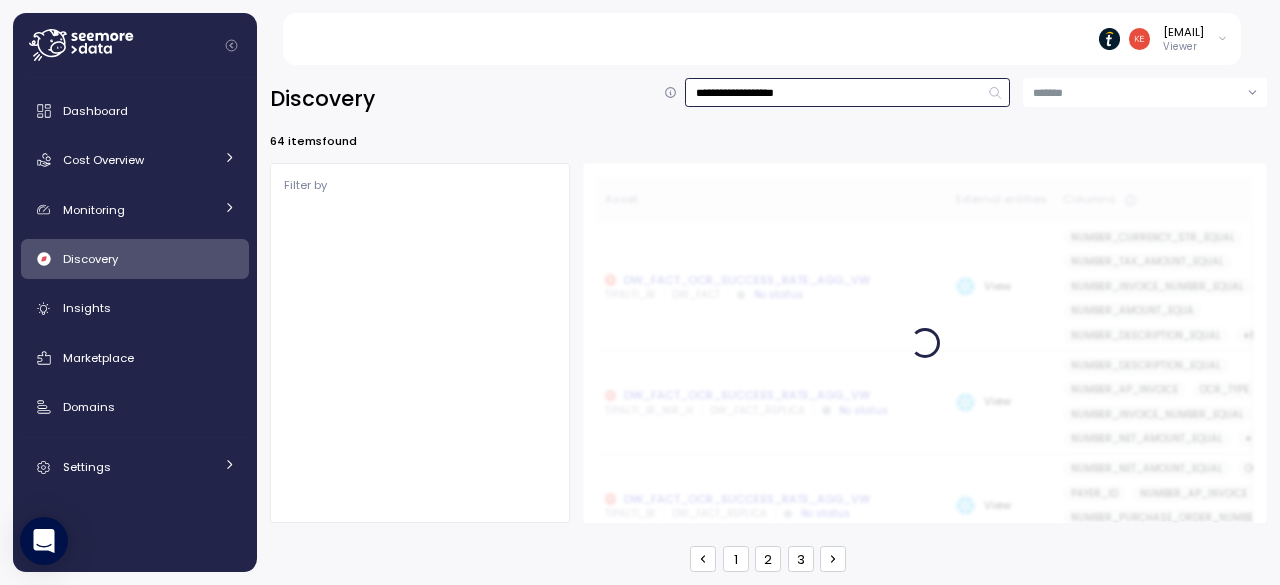 type on "**********" 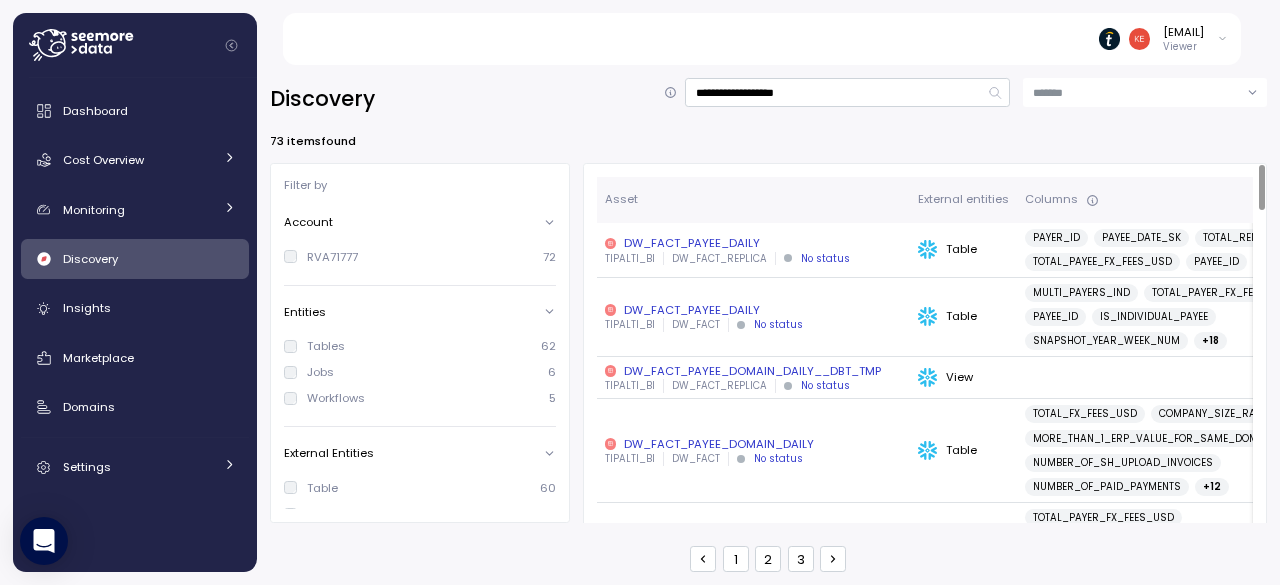 click on "DW_FACT_PAYEE_DAILY" at bounding box center [753, 310] 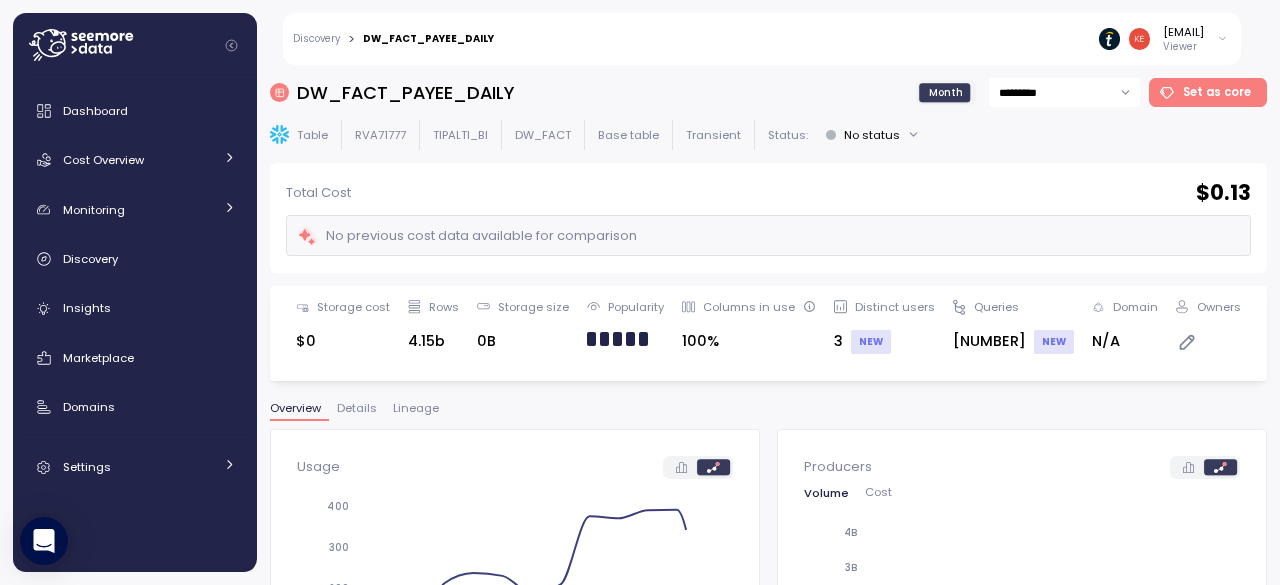 scroll, scrollTop: 239, scrollLeft: 0, axis: vertical 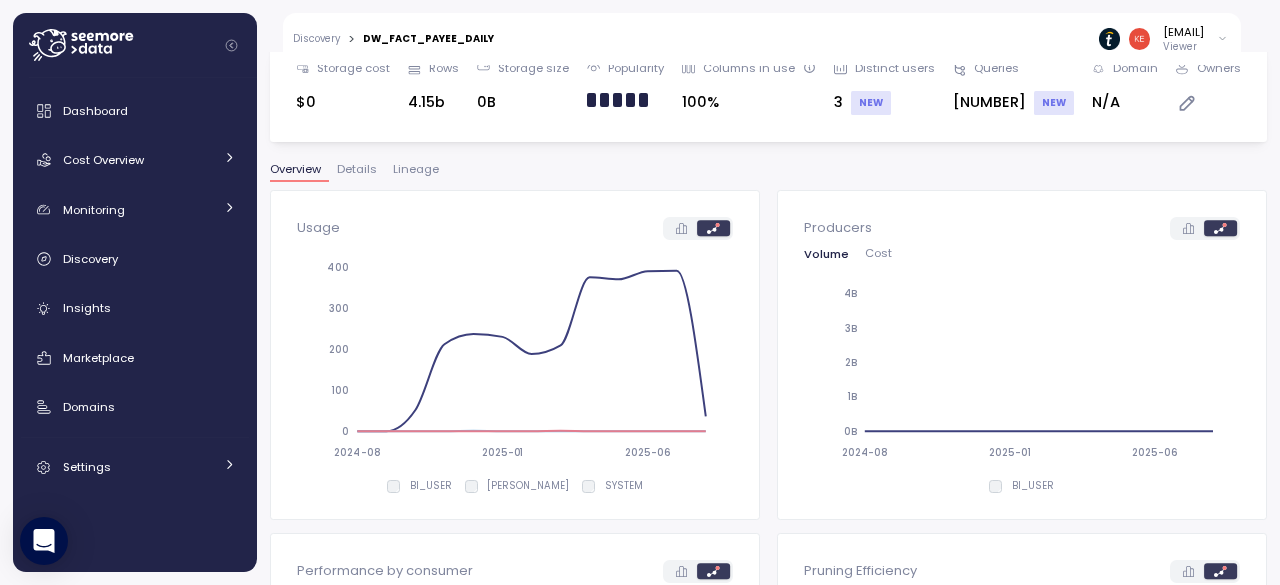click on "Lineage" at bounding box center (416, 169) 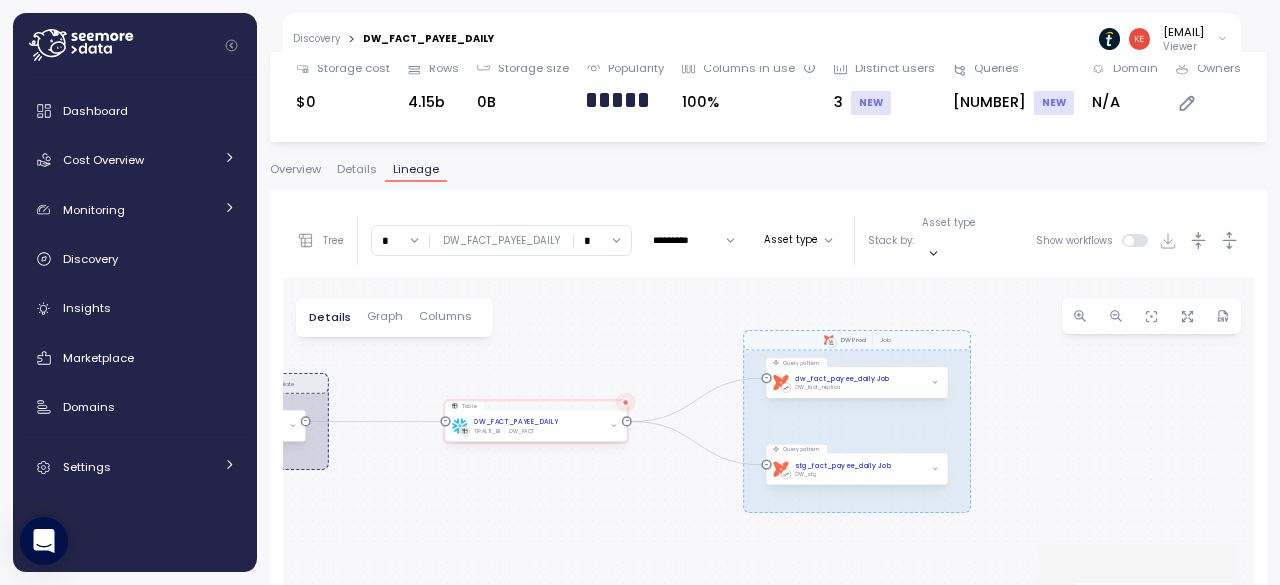 drag, startPoint x: 720, startPoint y: 405, endPoint x: 494, endPoint y: 323, distance: 240.4163 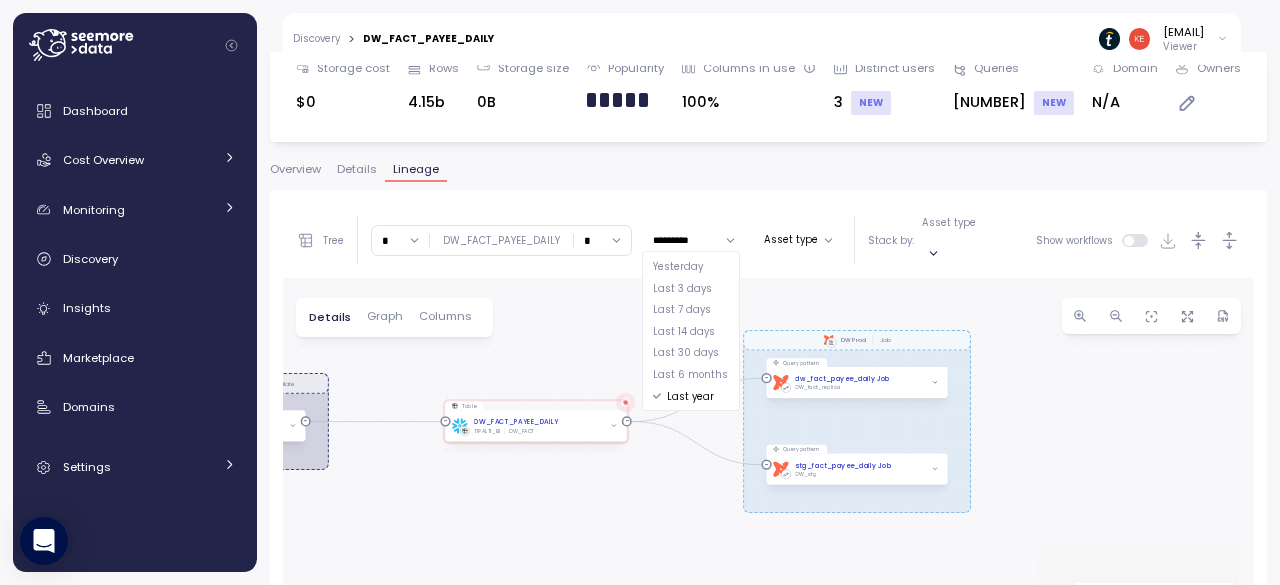 click on "*" at bounding box center (602, 240) 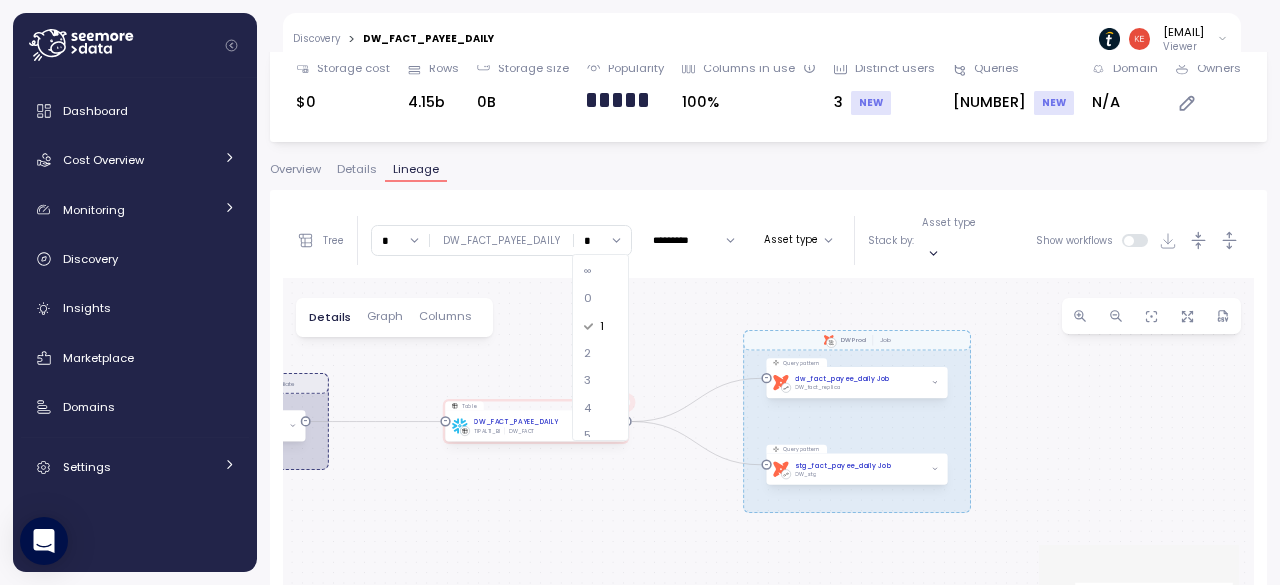 click on "*" at bounding box center (602, 240) 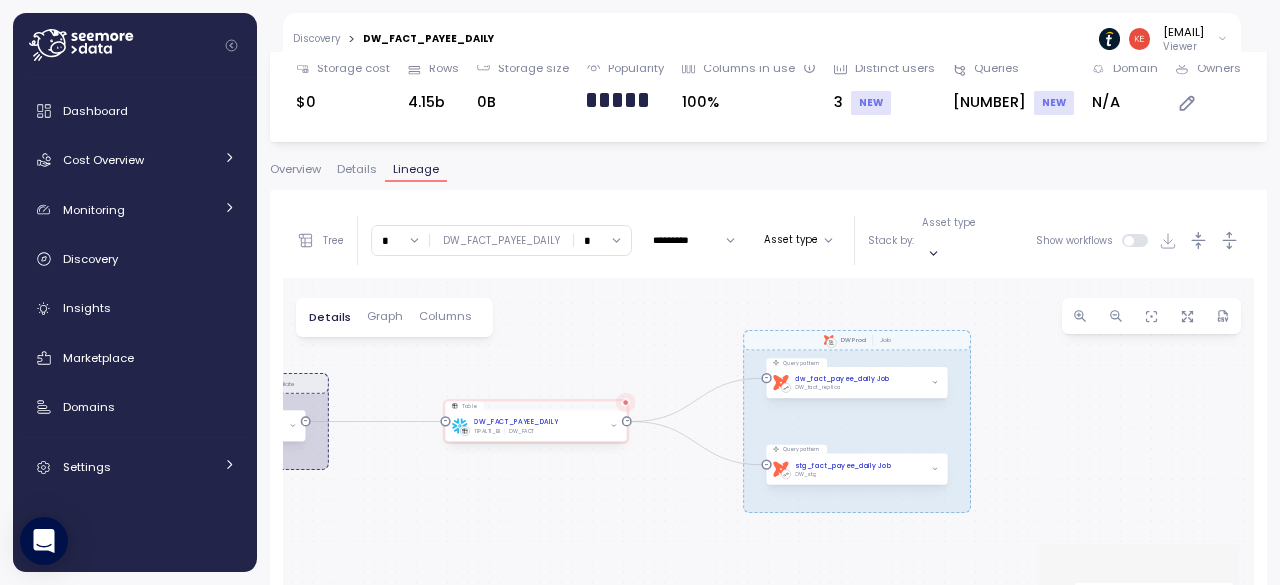 click on "*" at bounding box center [602, 240] 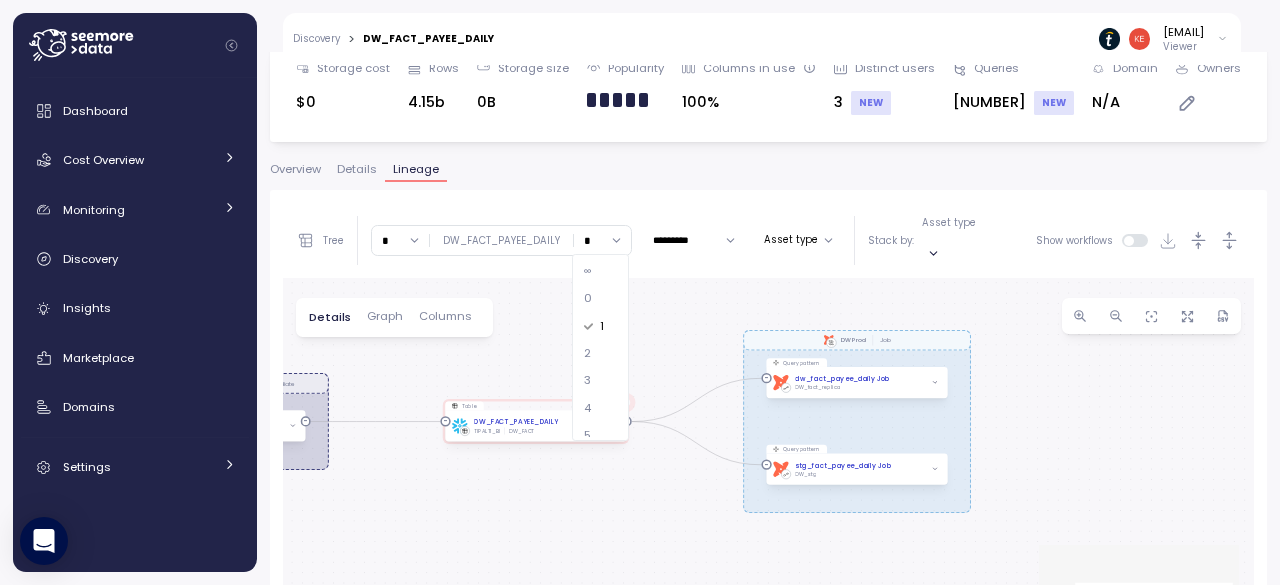 click on "∞" at bounding box center [588, 272] 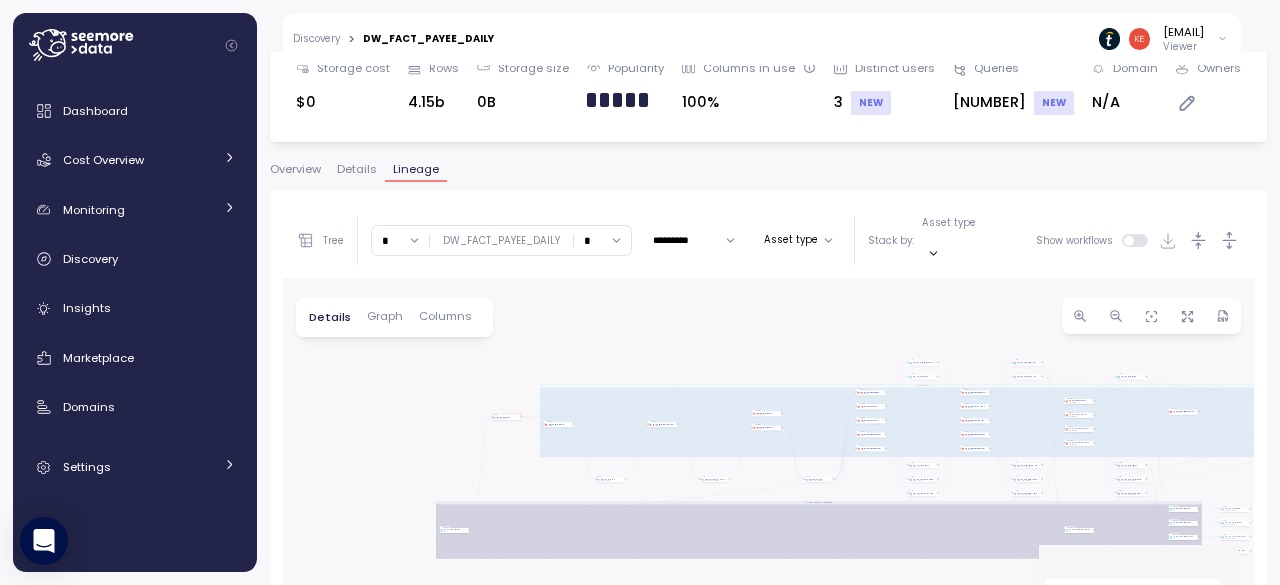 drag, startPoint x: 630, startPoint y: 322, endPoint x: 740, endPoint y: 283, distance: 116.70904 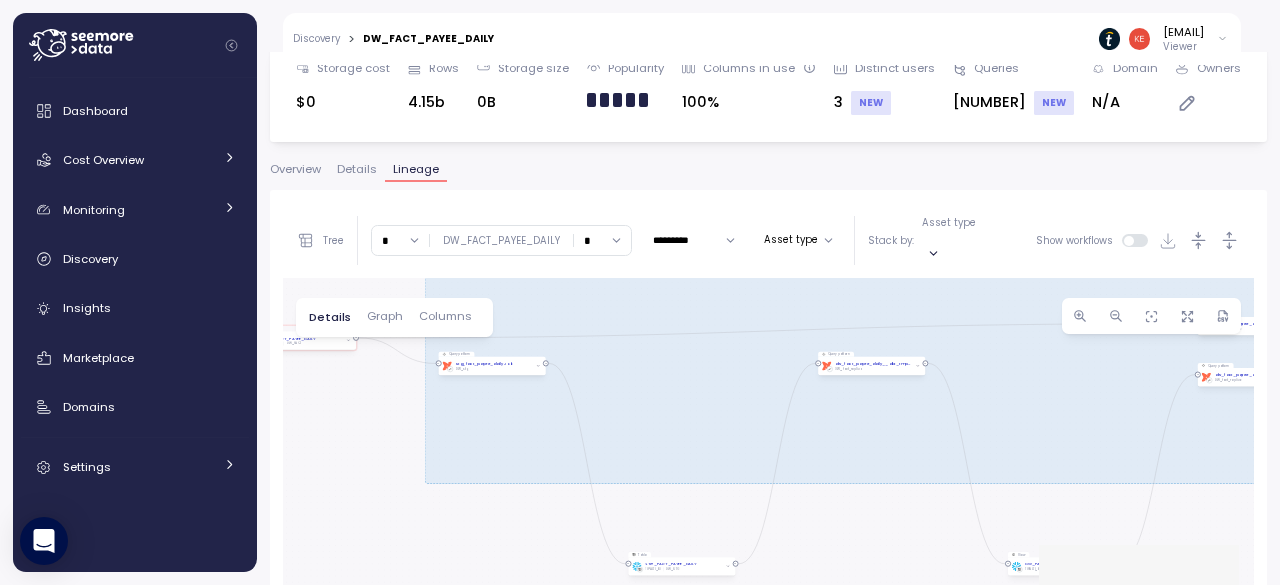 drag, startPoint x: 595, startPoint y: 503, endPoint x: 377, endPoint y: 413, distance: 235.84741 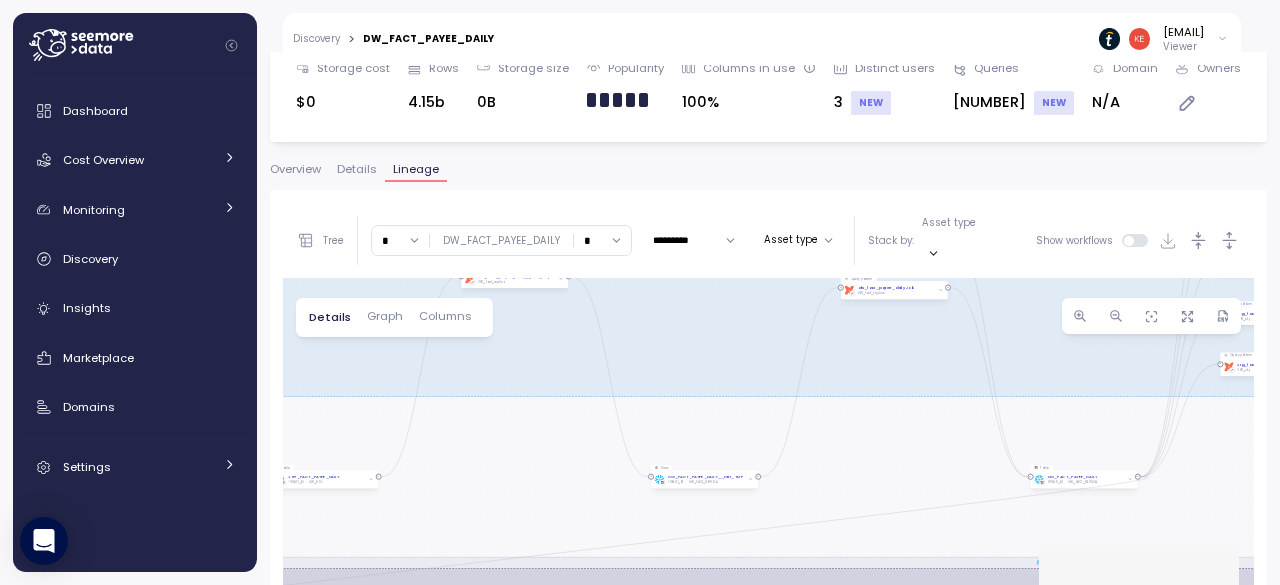 drag, startPoint x: 870, startPoint y: 532, endPoint x: 512, endPoint y: 443, distance: 368.897 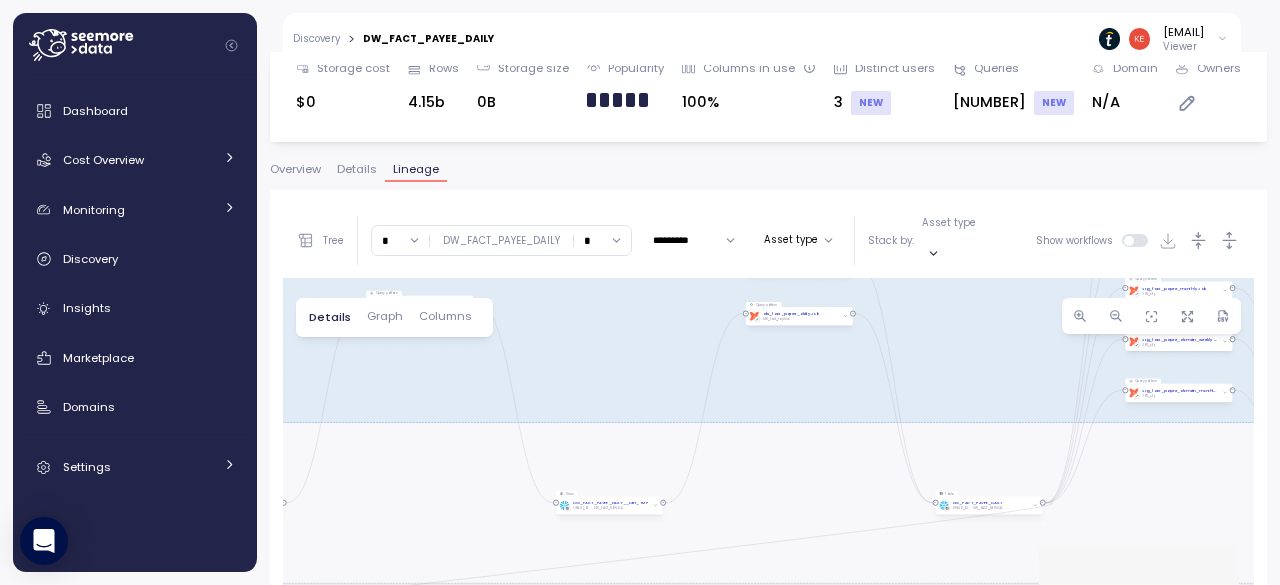 drag, startPoint x: 873, startPoint y: 443, endPoint x: 740, endPoint y: 484, distance: 139.17615 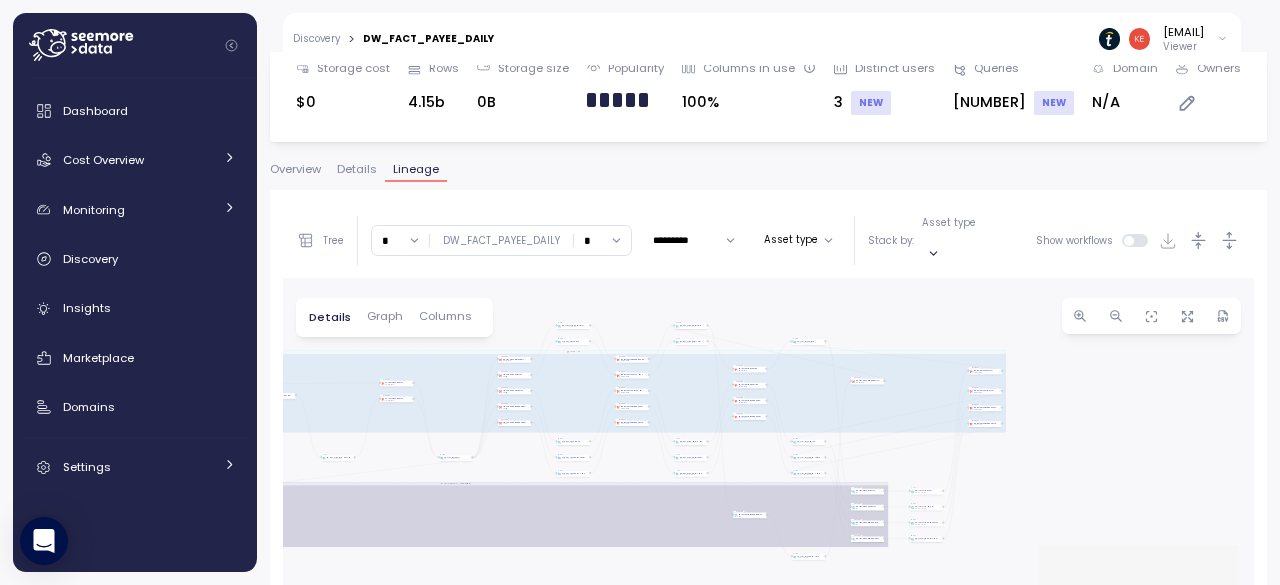 drag, startPoint x: 868, startPoint y: 497, endPoint x: 507, endPoint y: 445, distance: 364.72592 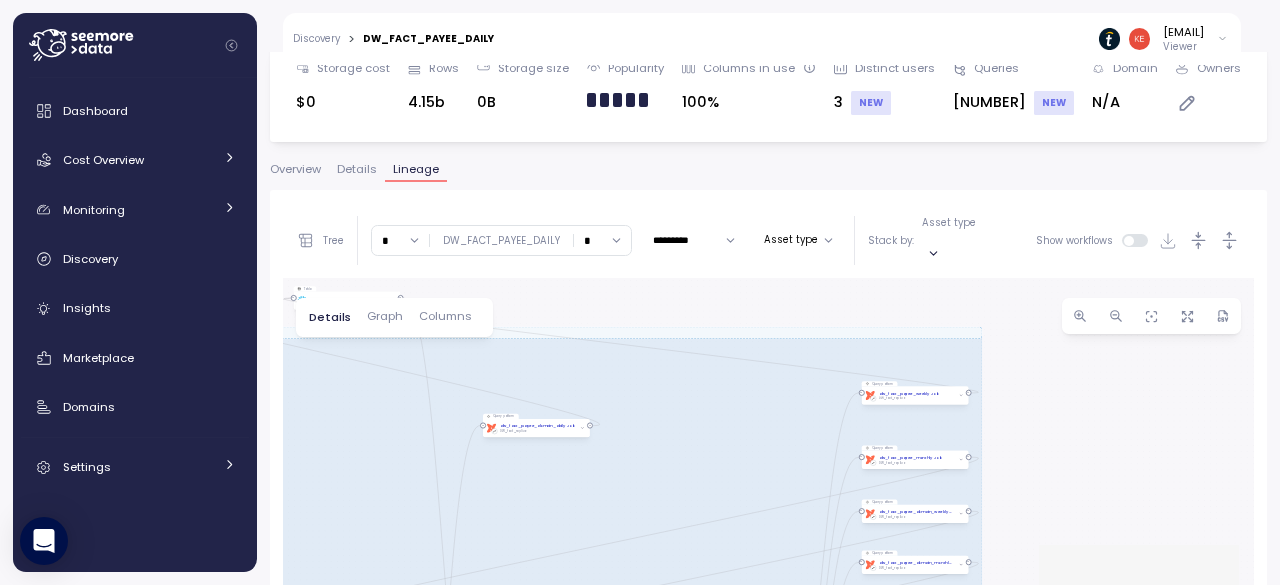 drag, startPoint x: 1133, startPoint y: 374, endPoint x: 1118, endPoint y: 498, distance: 124.90396 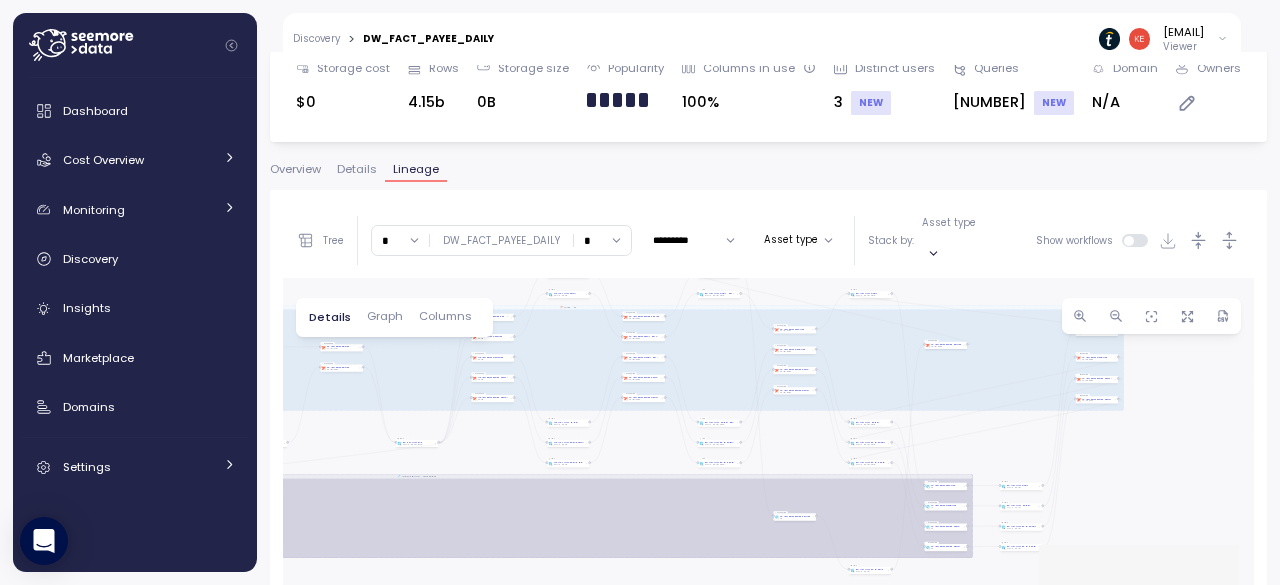 drag, startPoint x: 1129, startPoint y: 435, endPoint x: 1182, endPoint y: 334, distance: 114.061386 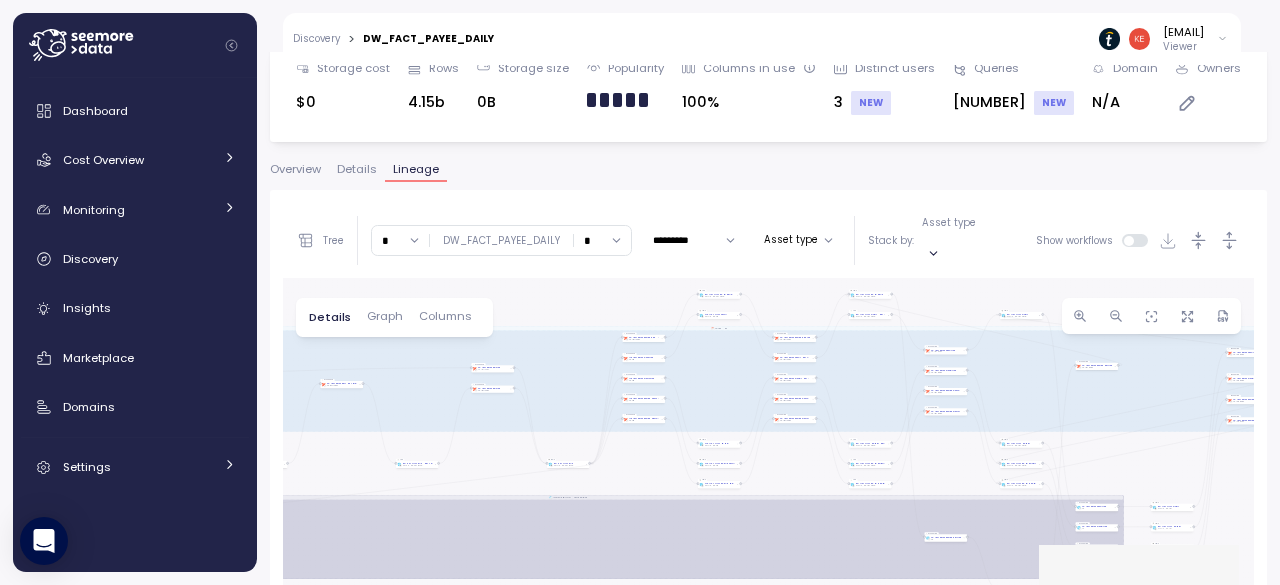 drag, startPoint x: 1128, startPoint y: 450, endPoint x: 1279, endPoint y: 481, distance: 154.14928 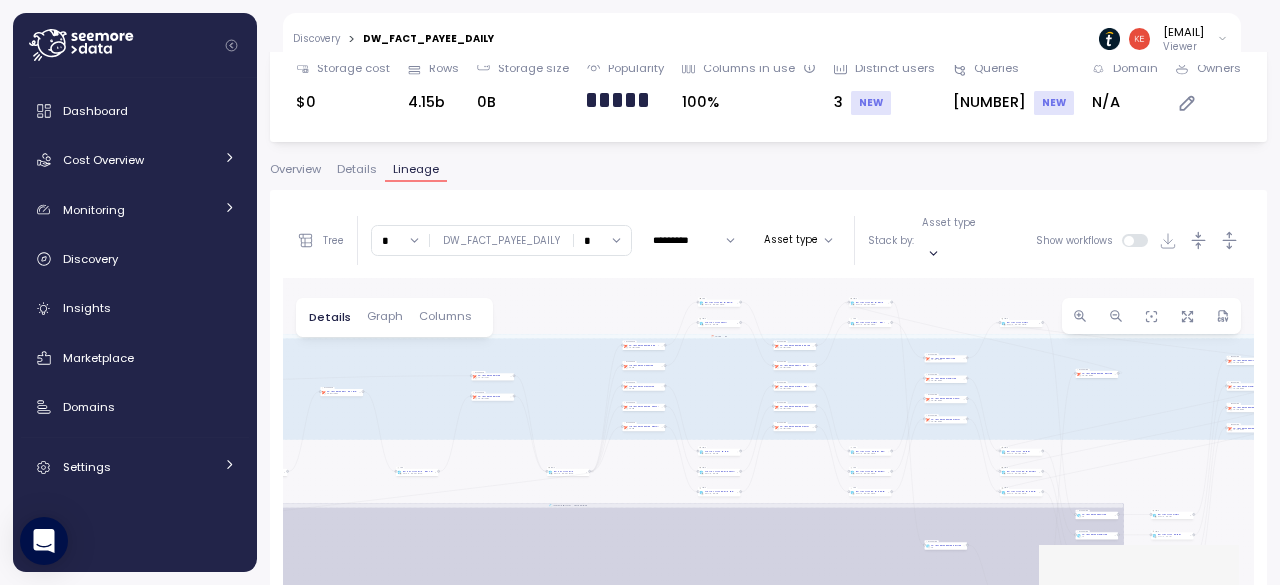 click on "[NUMBER_LIST]" at bounding box center (768, 494) 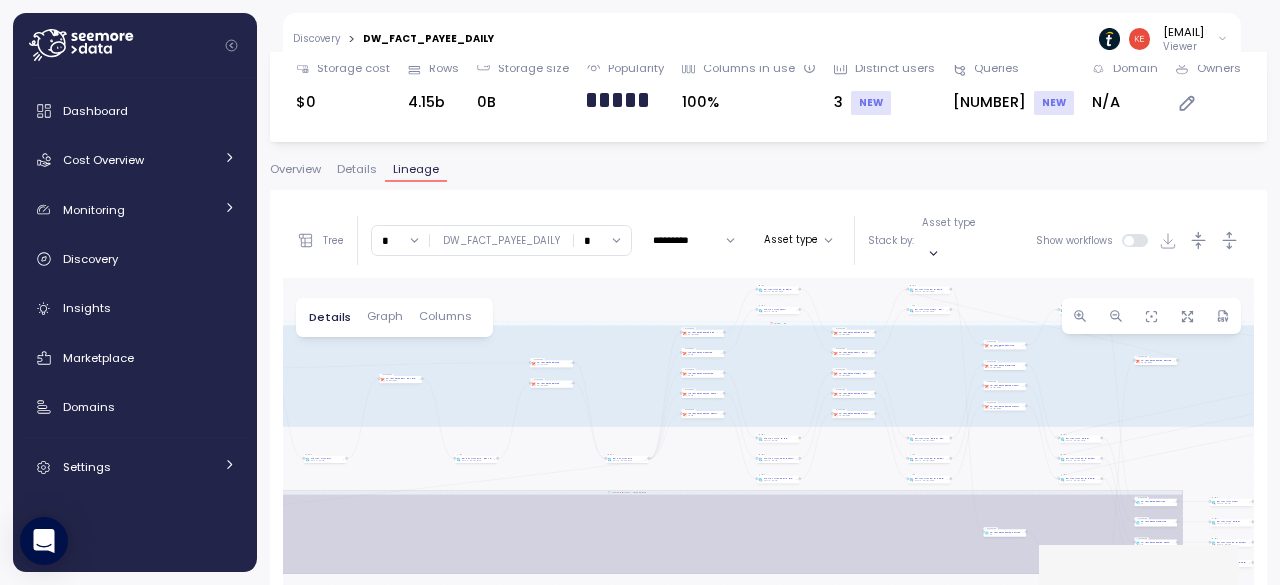 drag, startPoint x: 480, startPoint y: 438, endPoint x: 449, endPoint y: 463, distance: 39.824615 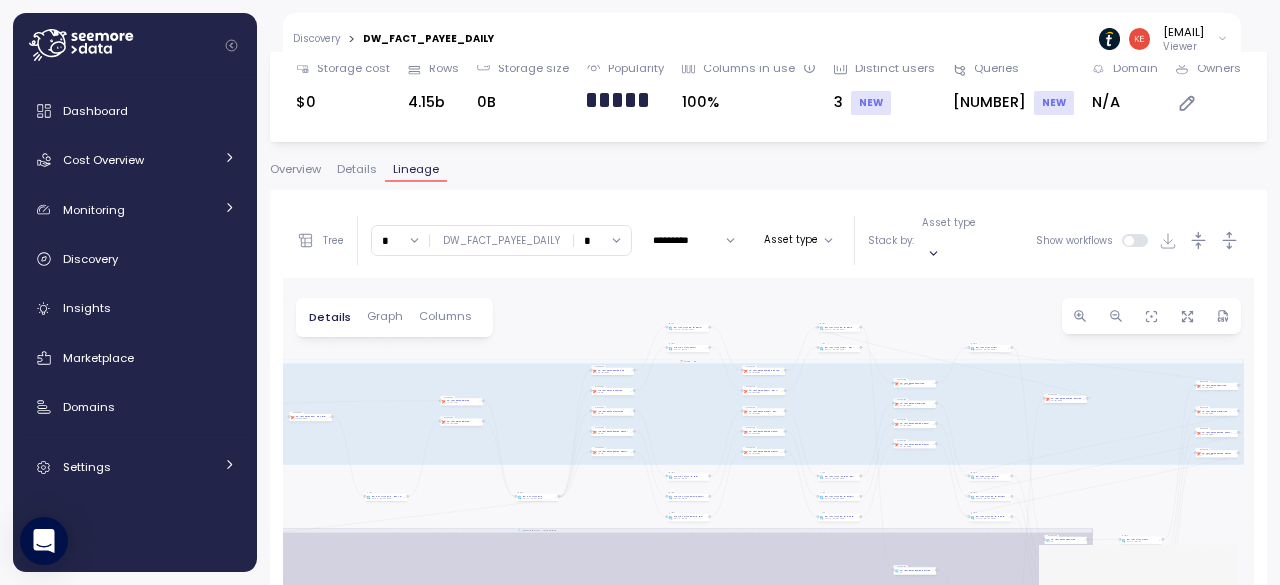 click on "[NUMBER_LIST]" at bounding box center [768, 494] 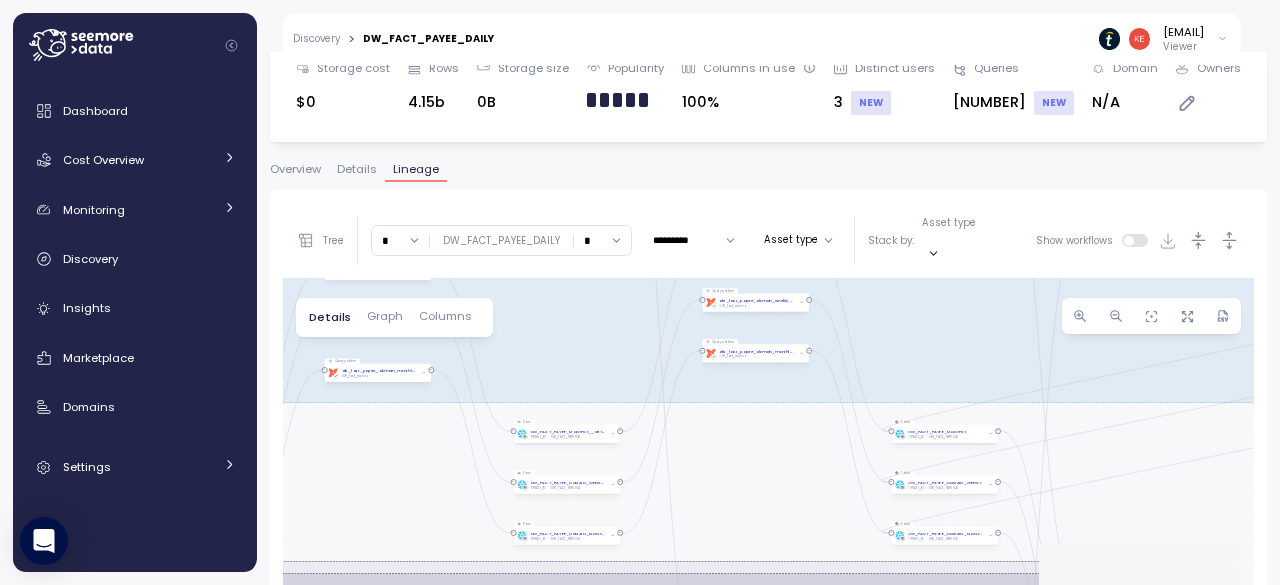 drag, startPoint x: 831, startPoint y: 480, endPoint x: 356, endPoint y: 447, distance: 476.14493 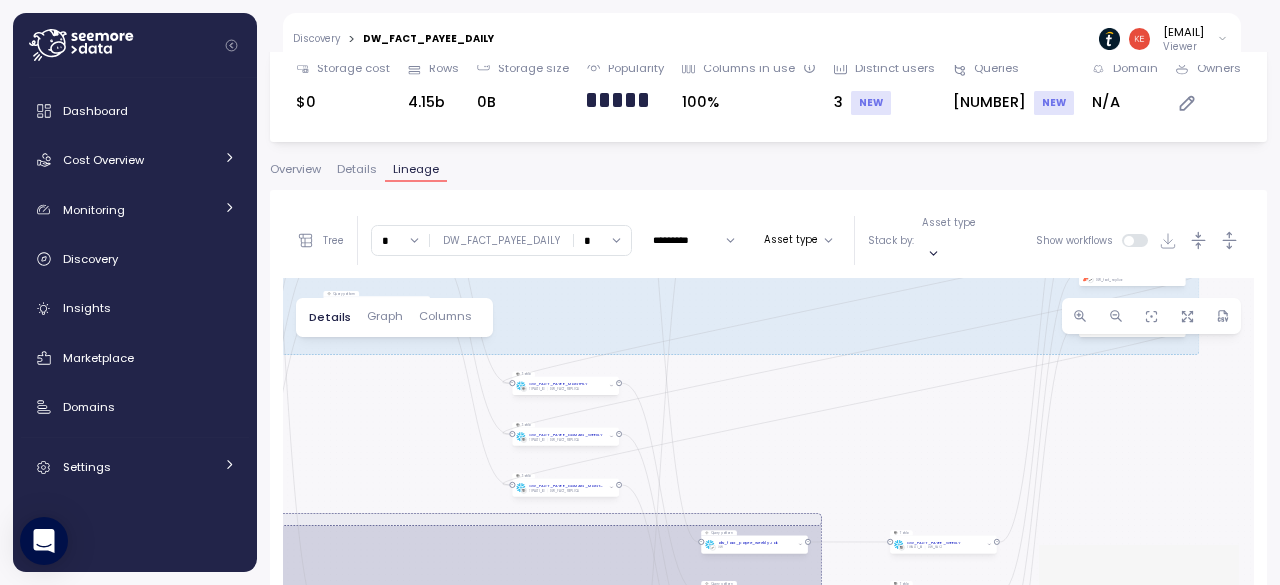 drag, startPoint x: 720, startPoint y: 437, endPoint x: 403, endPoint y: 389, distance: 320.61346 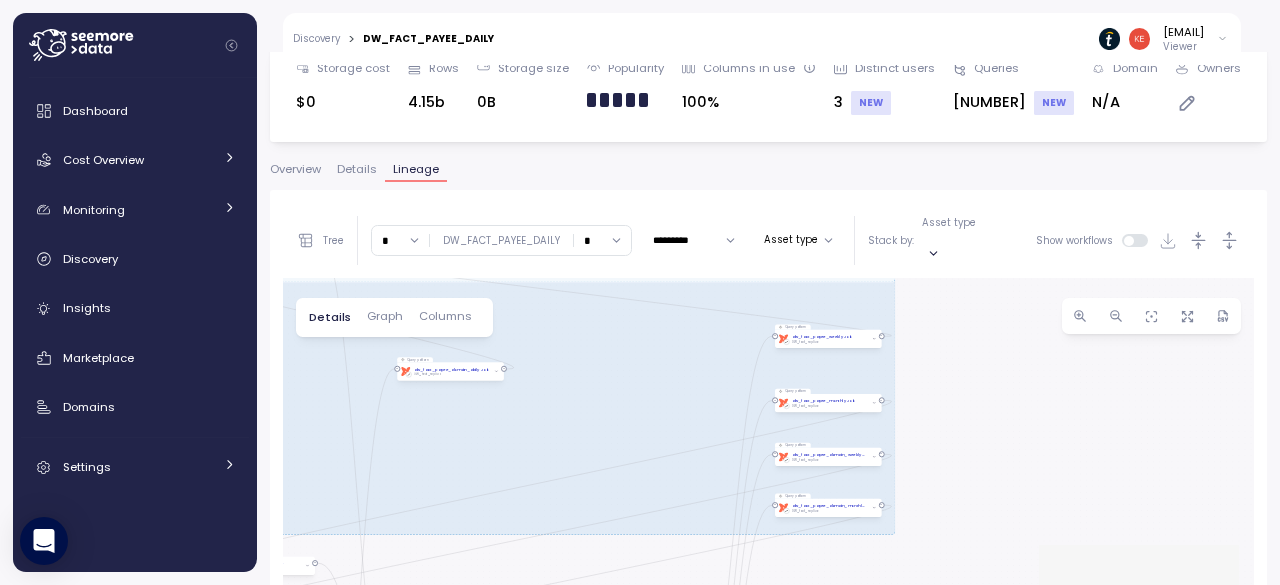 drag, startPoint x: 970, startPoint y: 390, endPoint x: 674, endPoint y: 570, distance: 346.43326 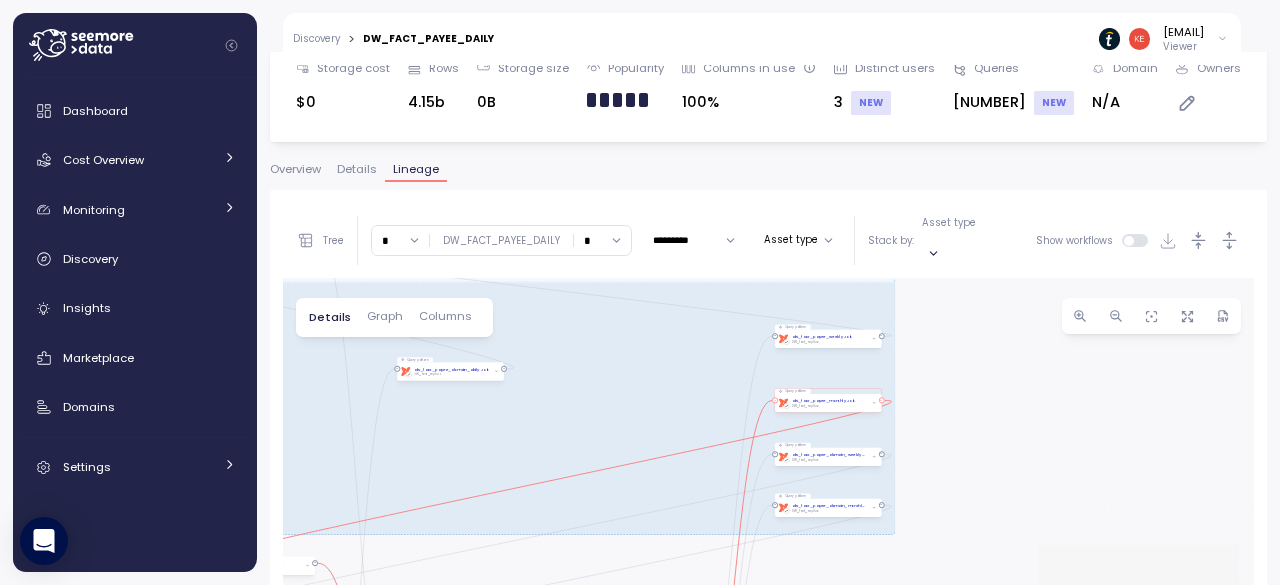 click on "dw_fact_payee_monthly Job" at bounding box center (823, 401) 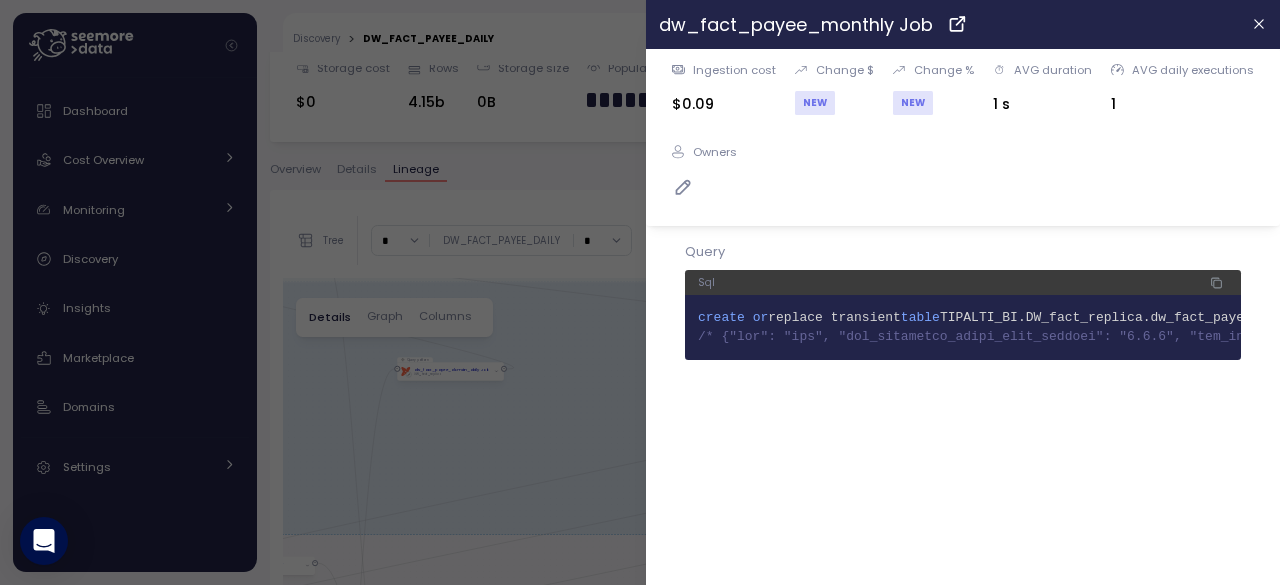 click at bounding box center [640, 292] 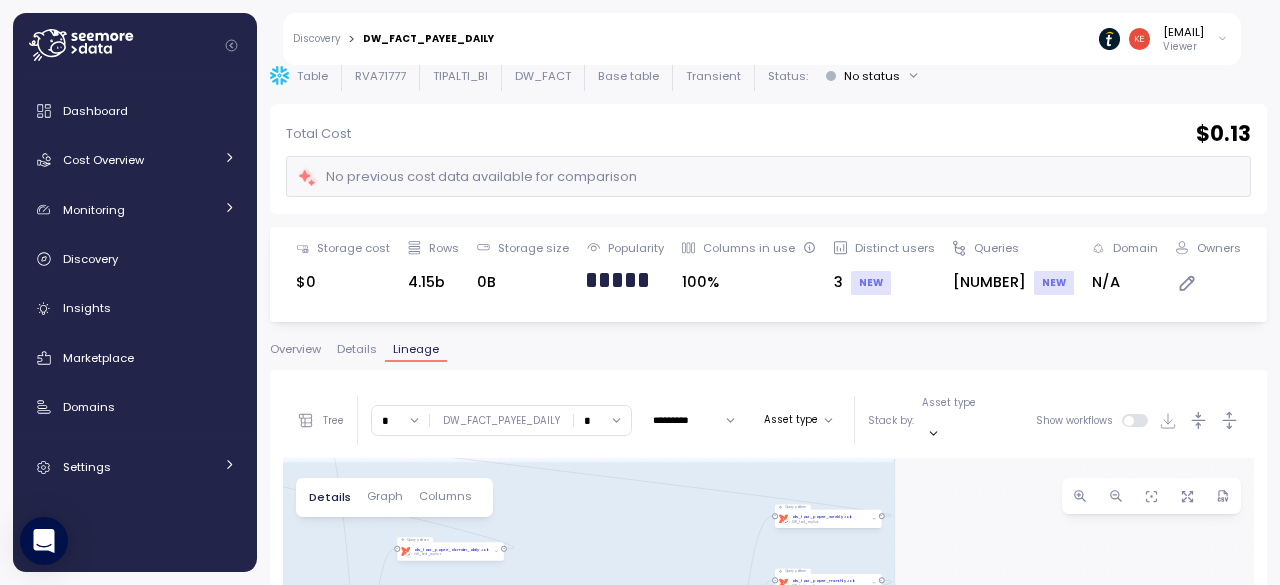 scroll, scrollTop: 0, scrollLeft: 0, axis: both 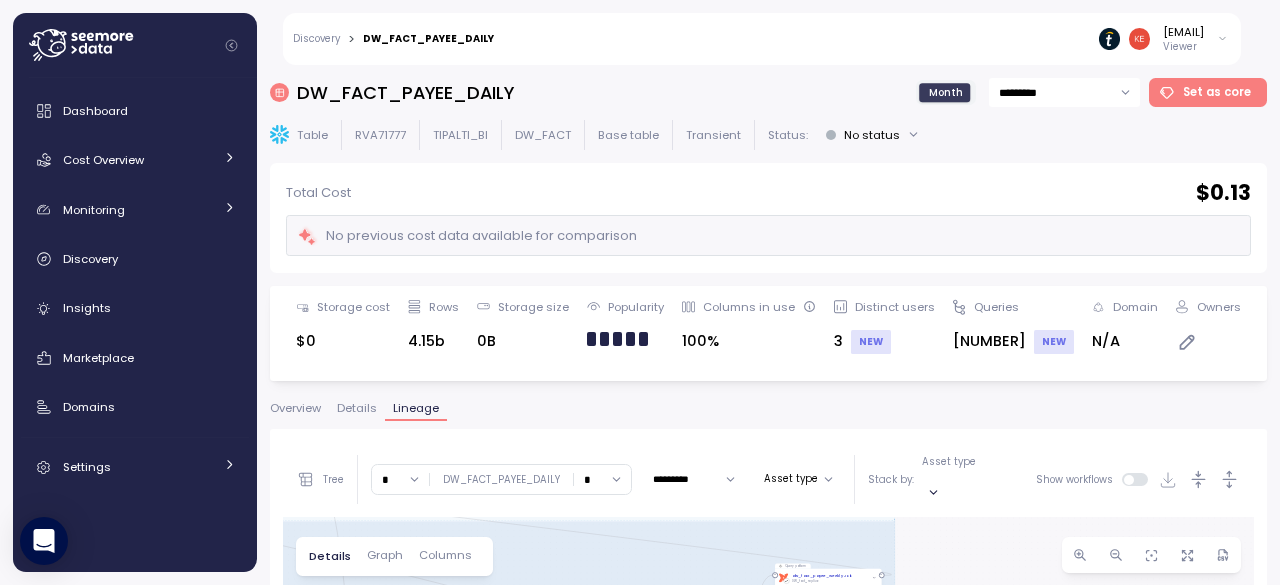 click on "DW_FACT_PAYEE_DAILY" at bounding box center (405, 92) 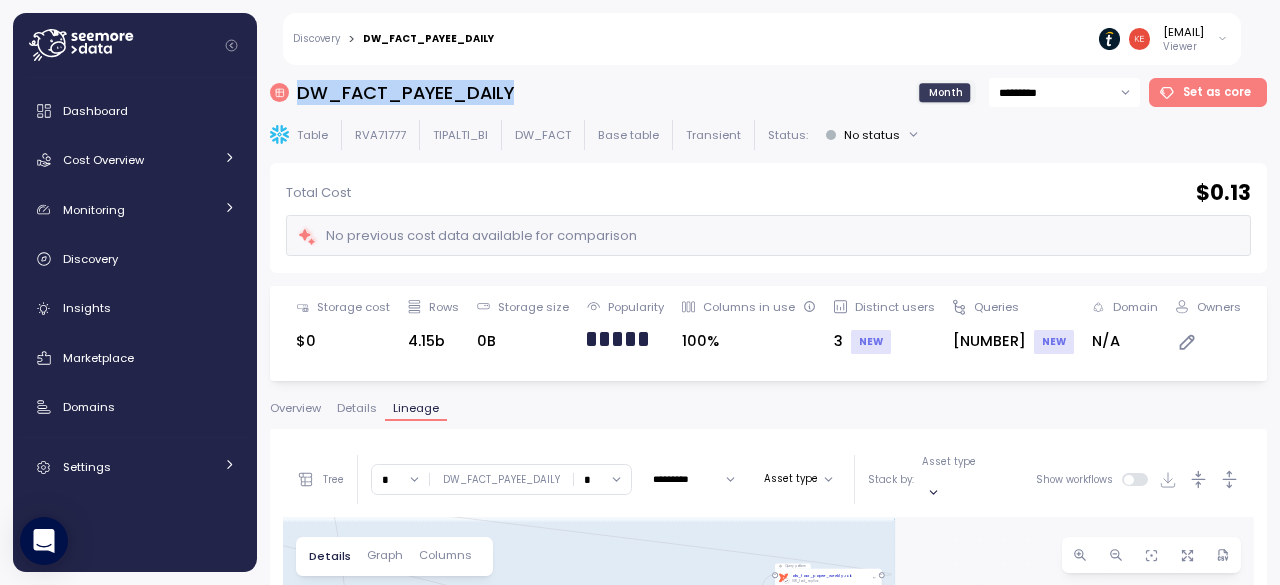click on "DW_FACT_PAYEE_DAILY" at bounding box center (405, 92) 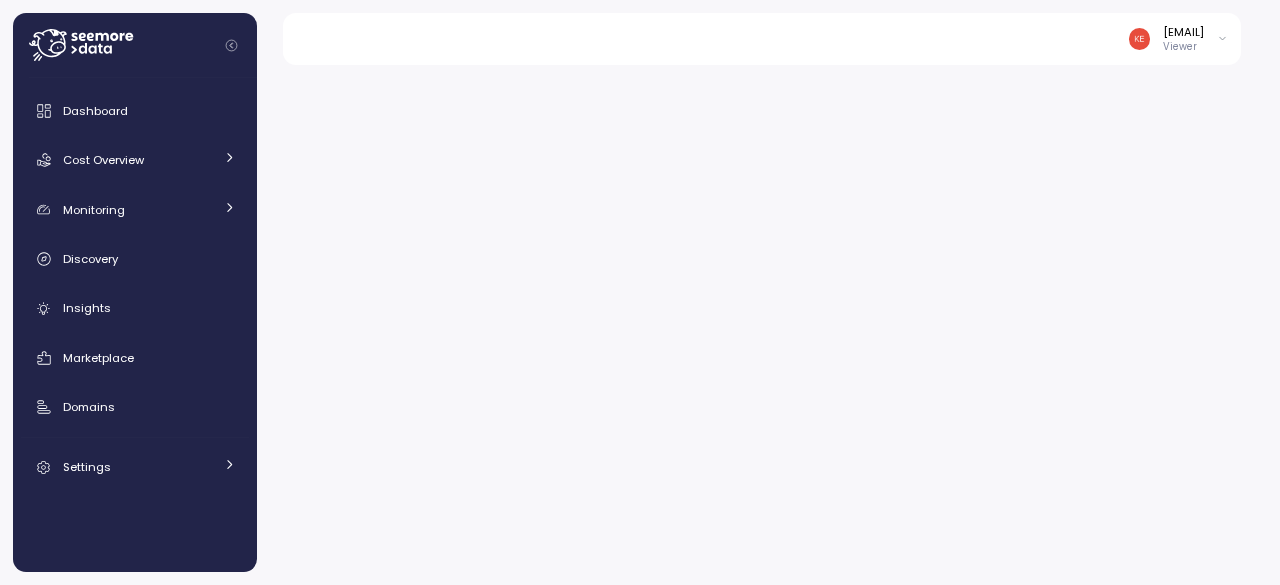 scroll, scrollTop: 0, scrollLeft: 0, axis: both 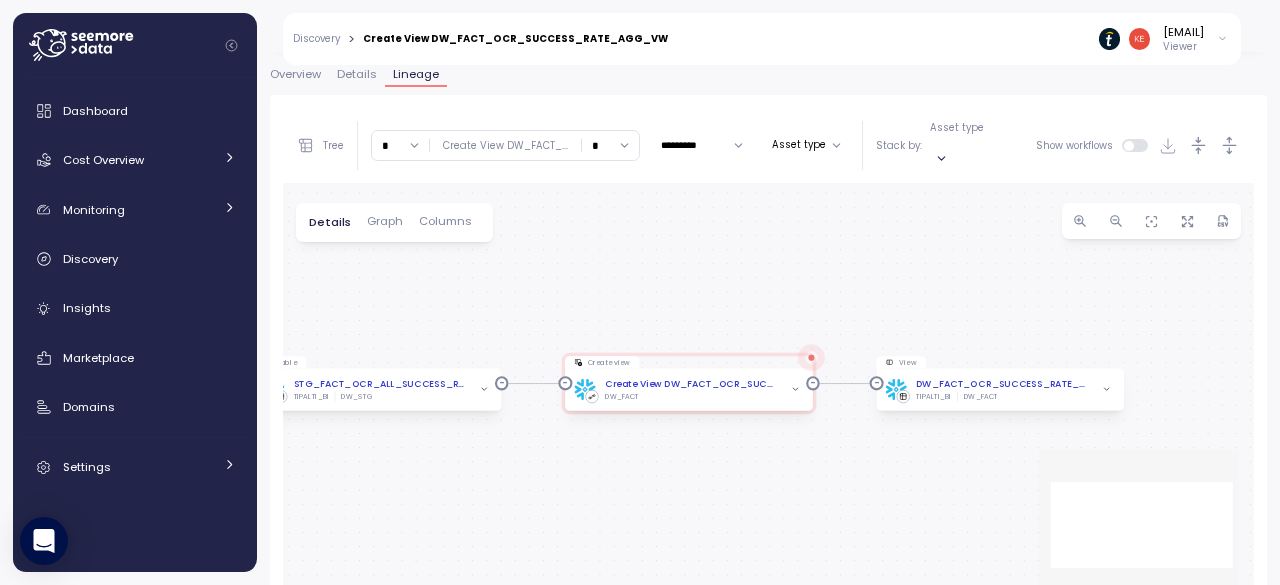 drag, startPoint x: 808, startPoint y: 336, endPoint x: 720, endPoint y: 306, distance: 92.973114 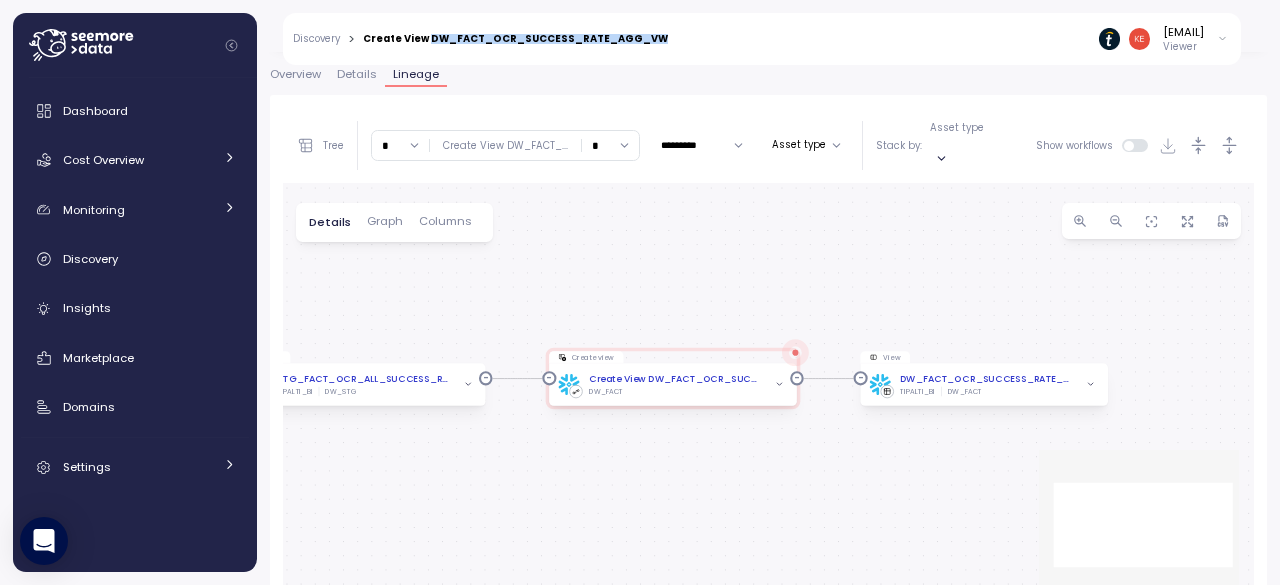 drag, startPoint x: 678, startPoint y: 44, endPoint x: 428, endPoint y: 37, distance: 250.09798 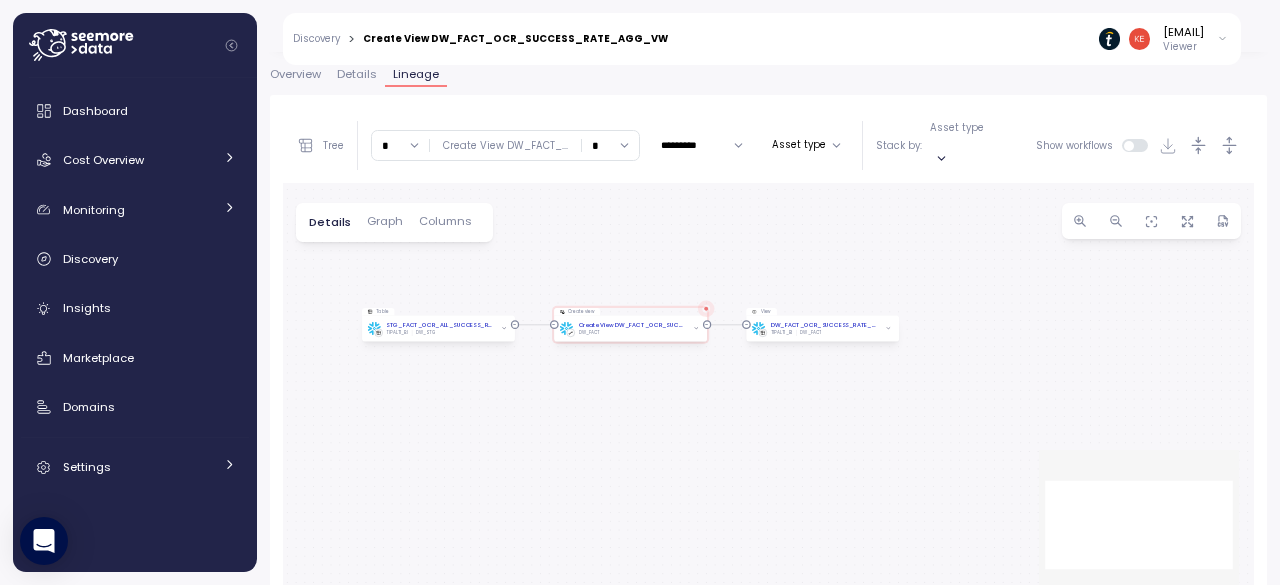 click on "*" at bounding box center (610, 145) 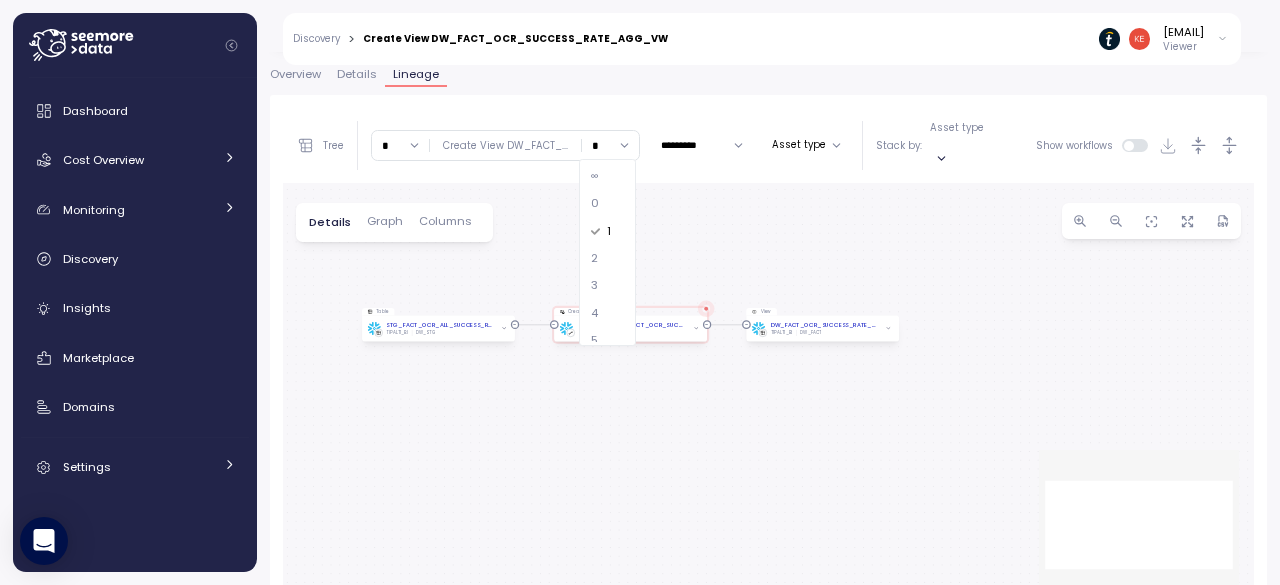 click on "∞" at bounding box center (607, 176) 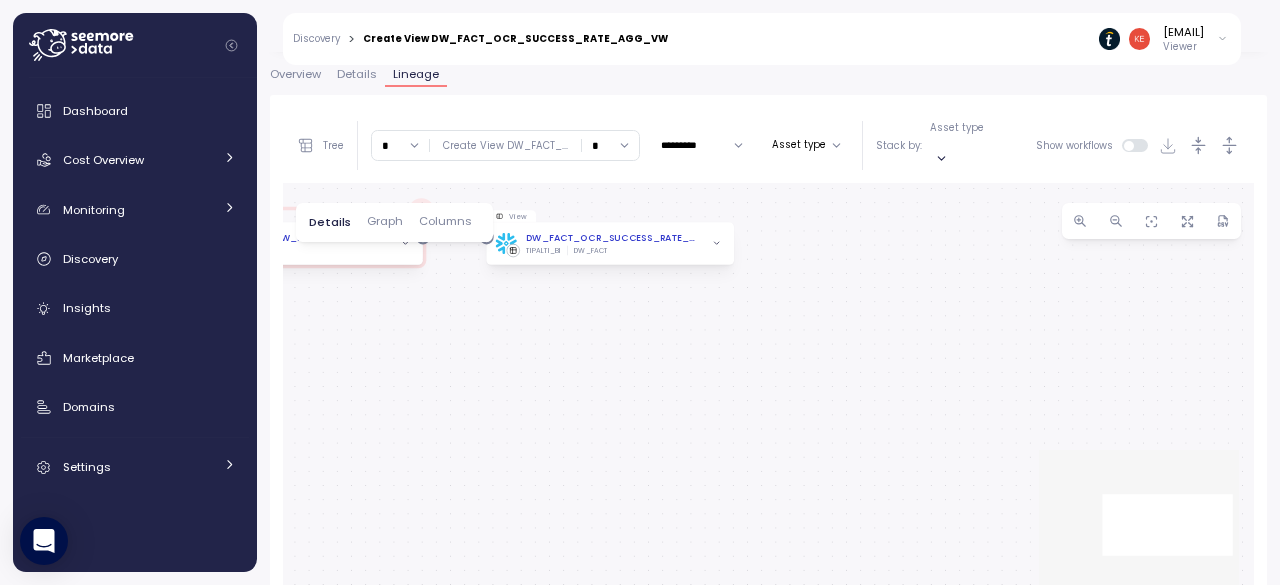 drag, startPoint x: 806, startPoint y: 319, endPoint x: 626, endPoint y: 261, distance: 189.11372 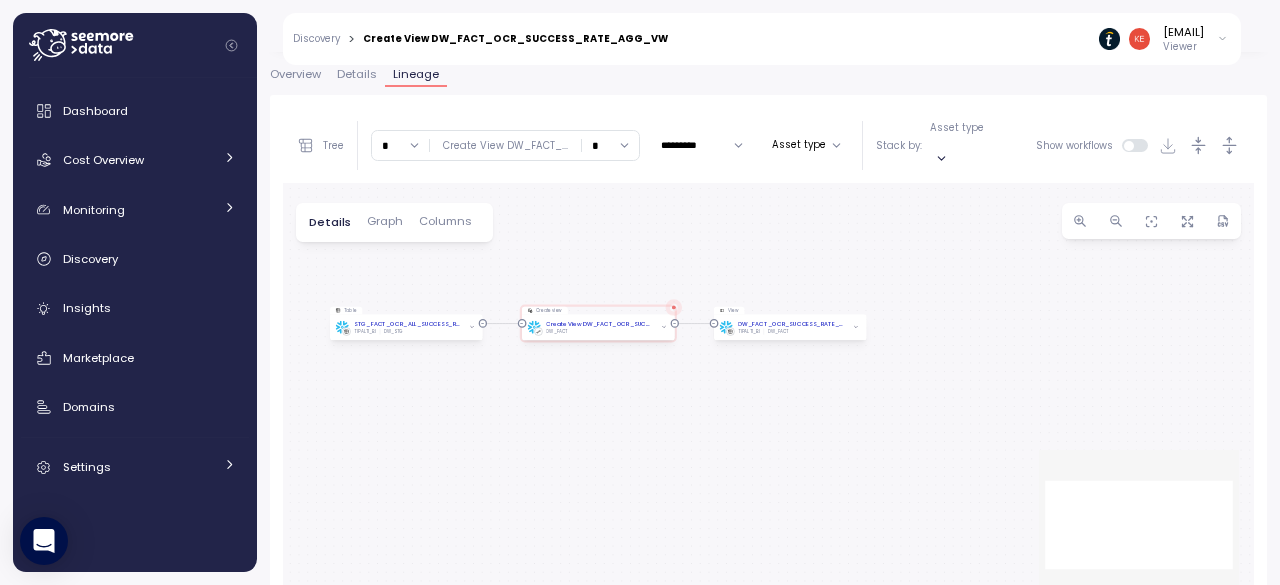 click on "Create View DW_FACT_OCR_SUCCESS_RATE_AGG_VW" at bounding box center (515, 39) 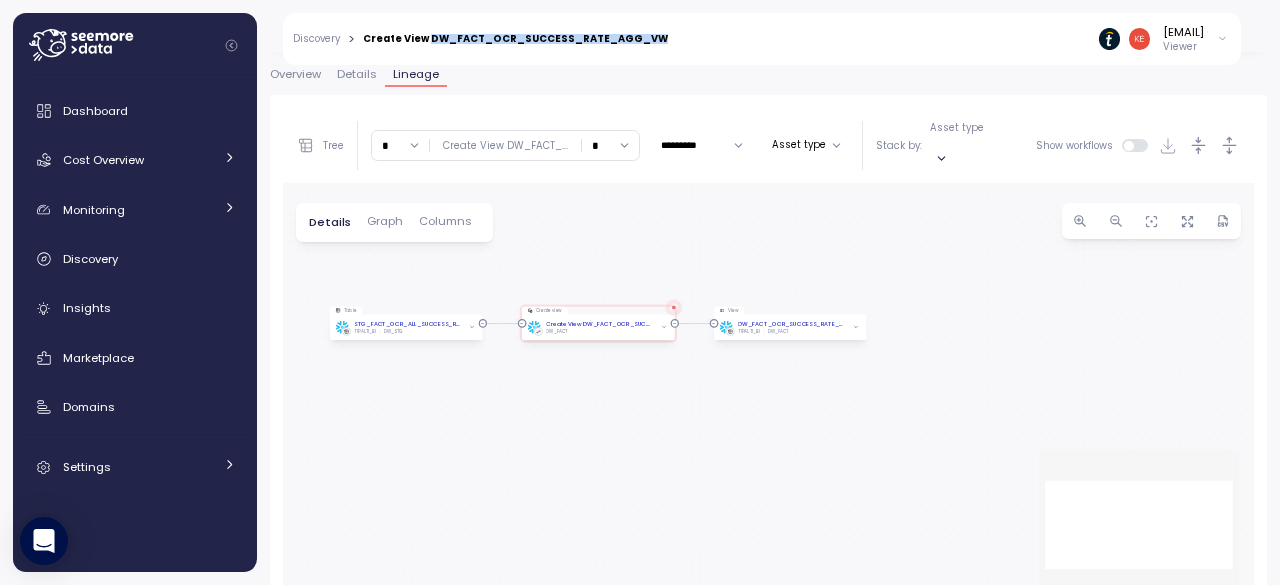 copy on "DW_FACT_OCR_SUCCESS_RATE_AGG_VW" 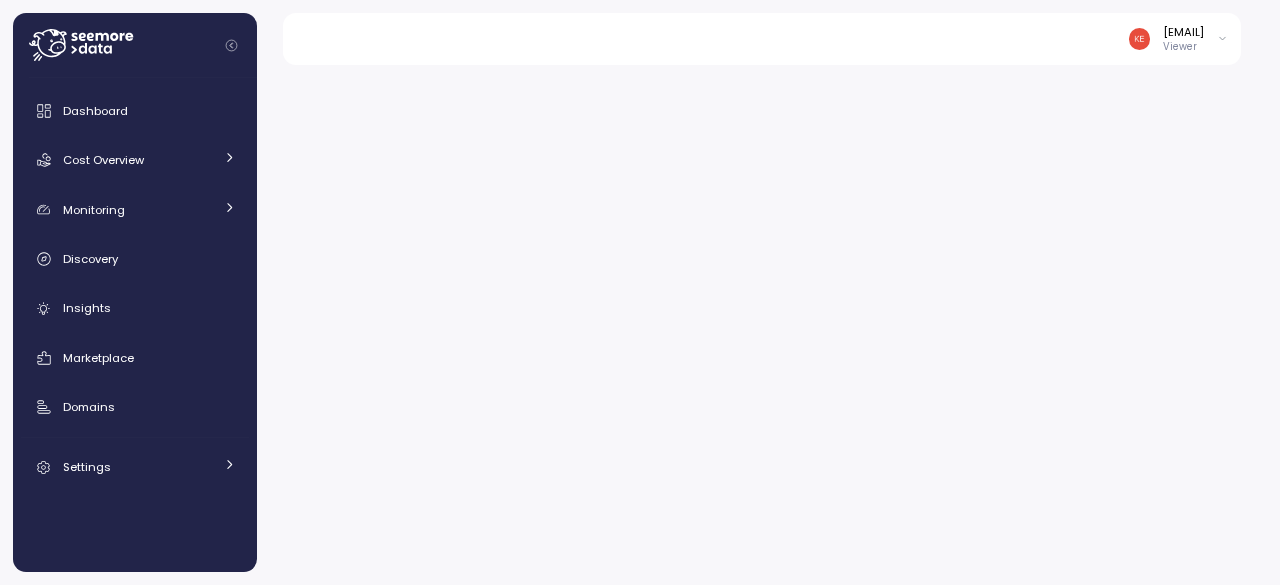 scroll, scrollTop: 0, scrollLeft: 0, axis: both 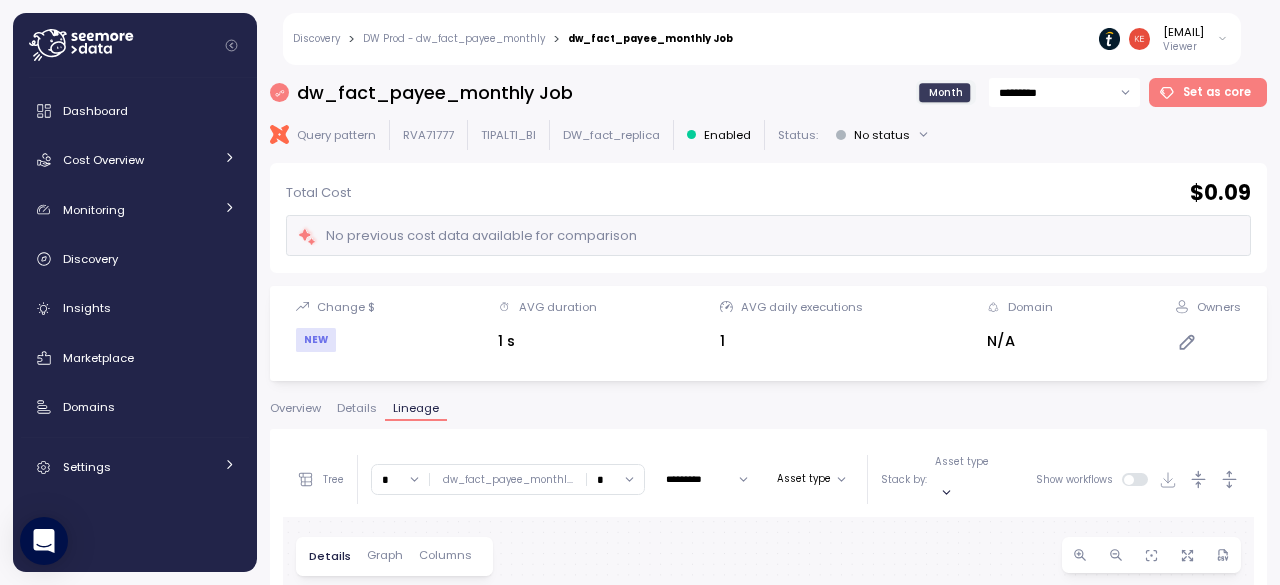 click on "Details" at bounding box center (357, 408) 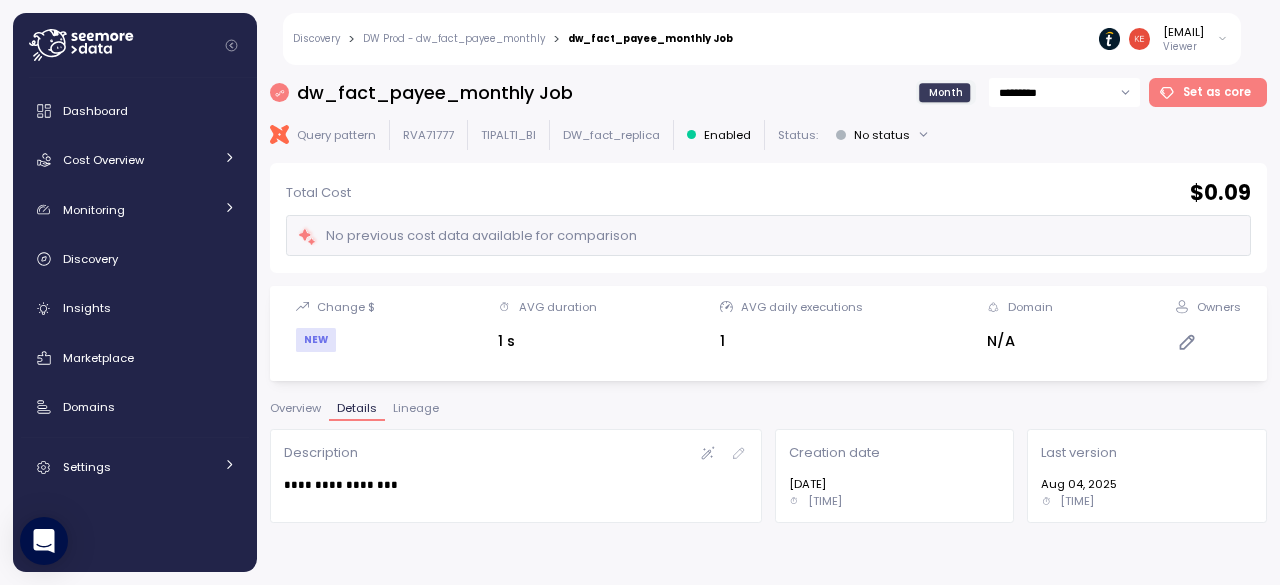click on "Overview" at bounding box center (295, 408) 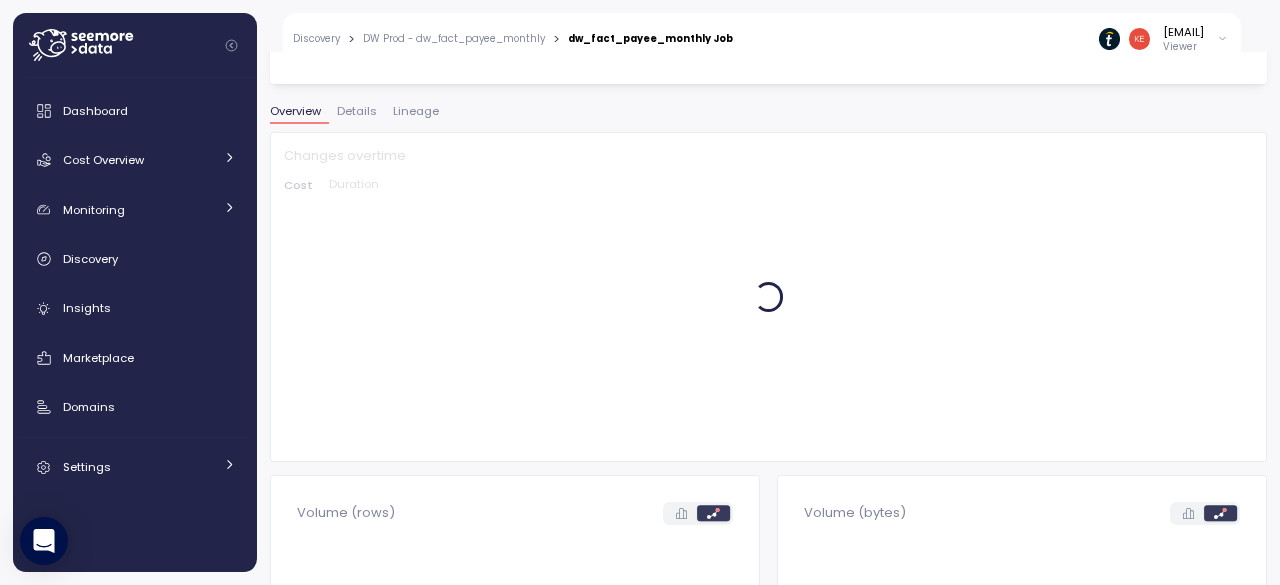 scroll, scrollTop: 298, scrollLeft: 0, axis: vertical 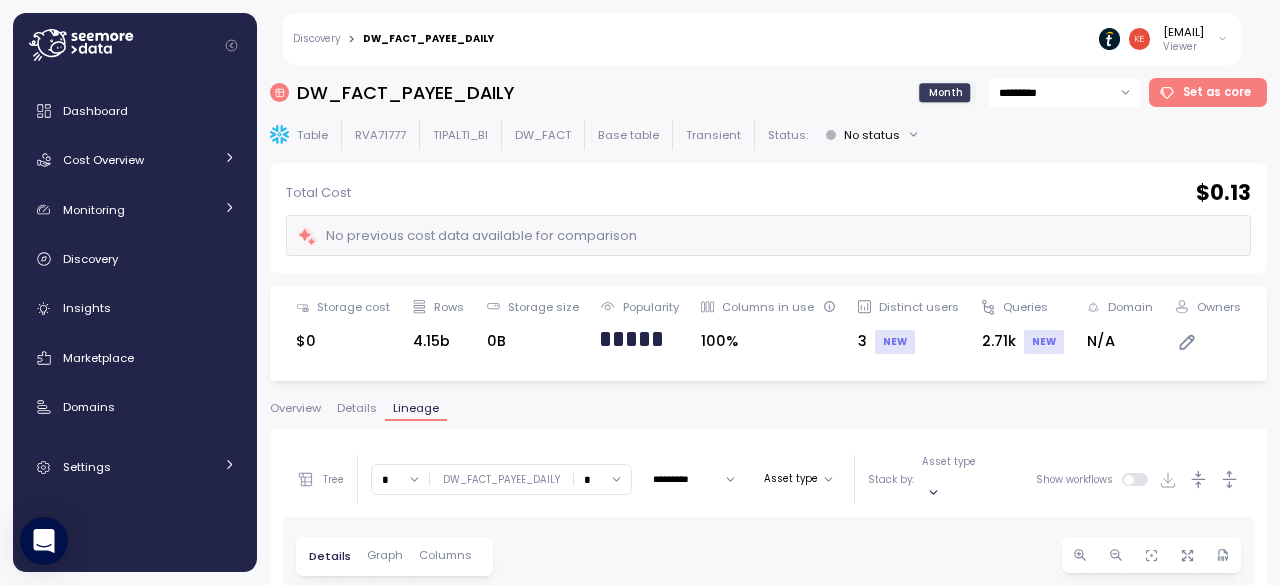 click on "Monitoring" at bounding box center (135, 210) 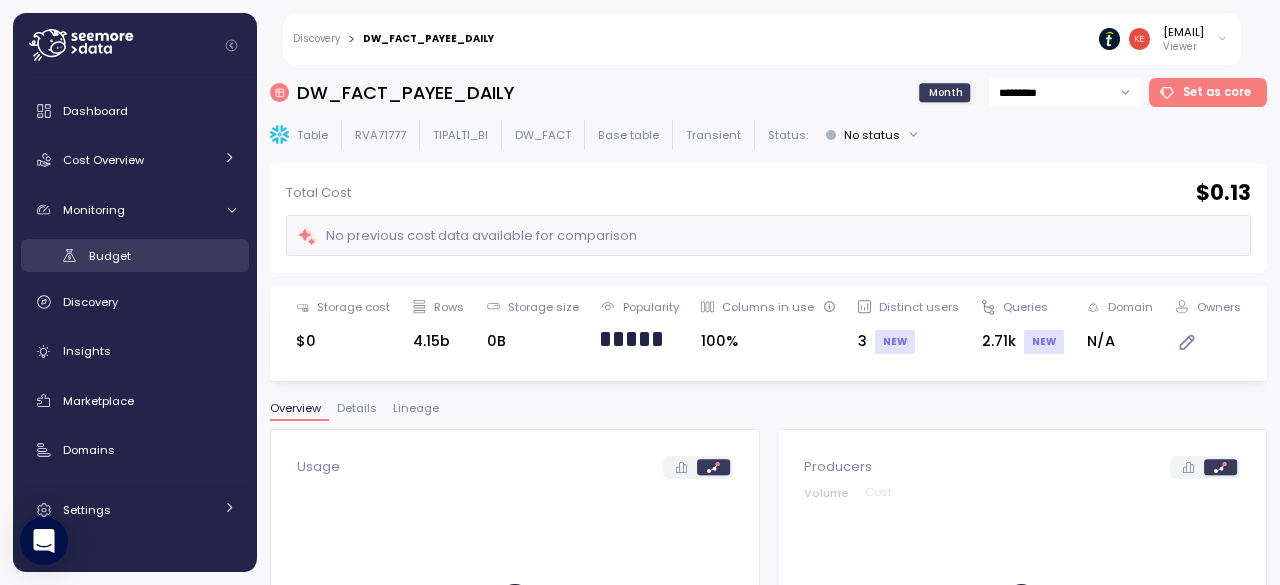 click on "Budget" at bounding box center [135, 255] 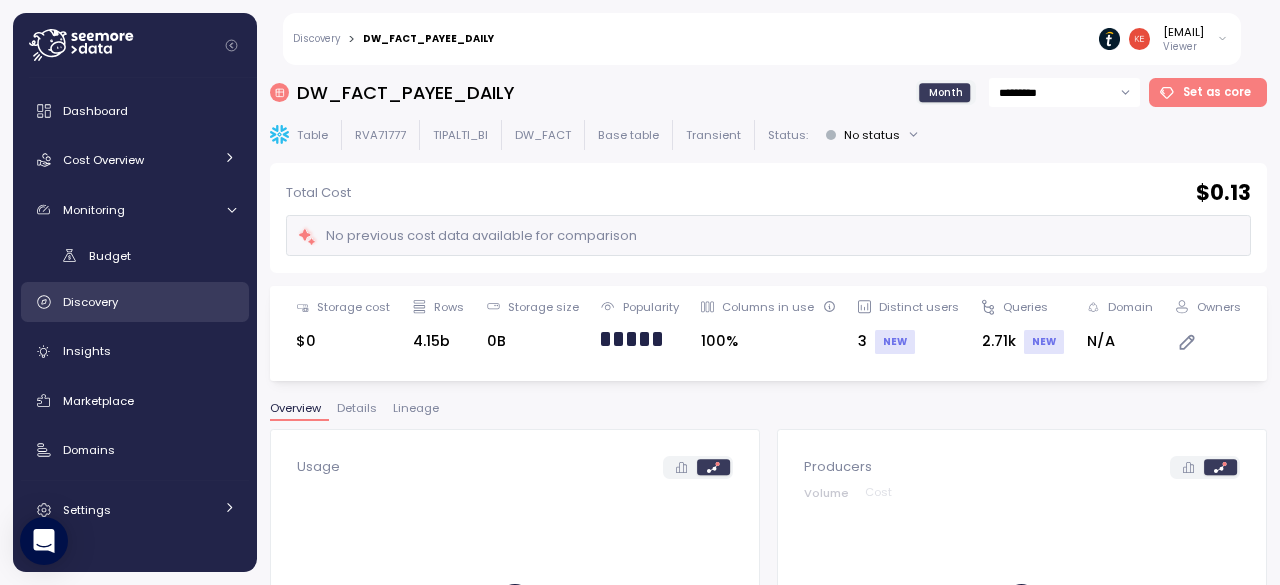 click on "Discovery" at bounding box center (90, 302) 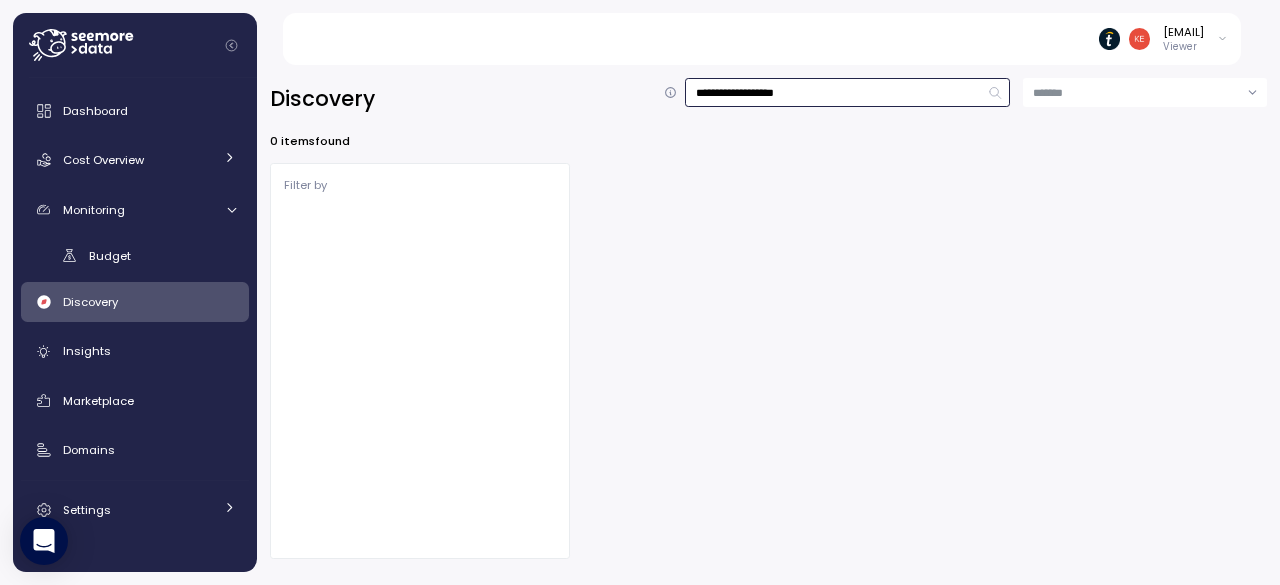 click on "**********" at bounding box center (847, 92) 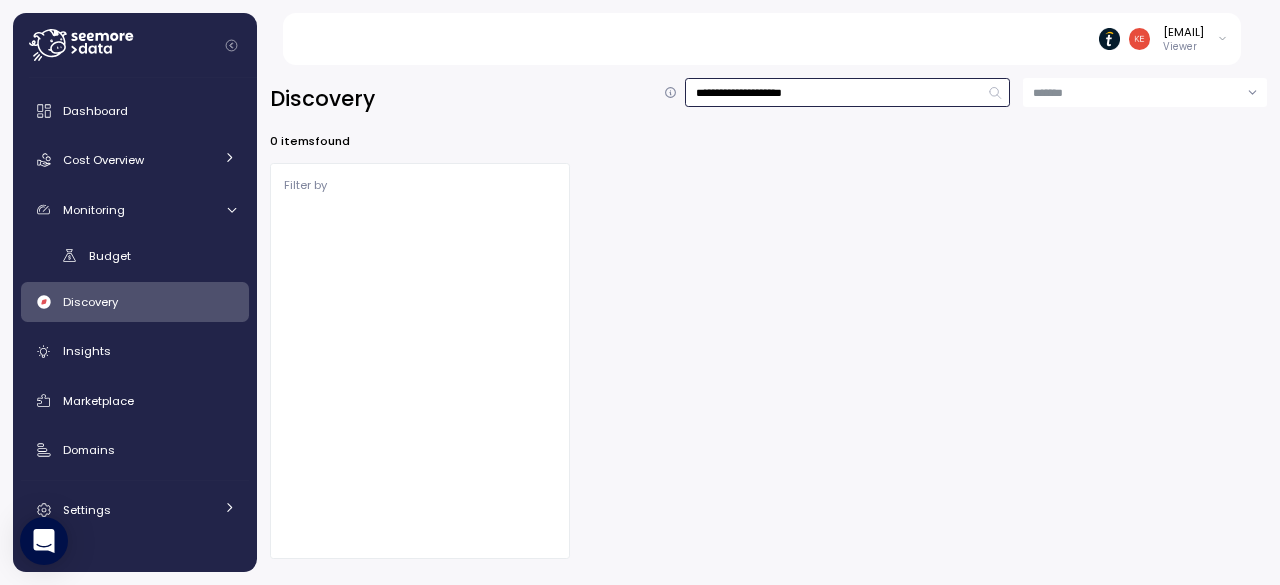 click on "**********" at bounding box center (847, 92) 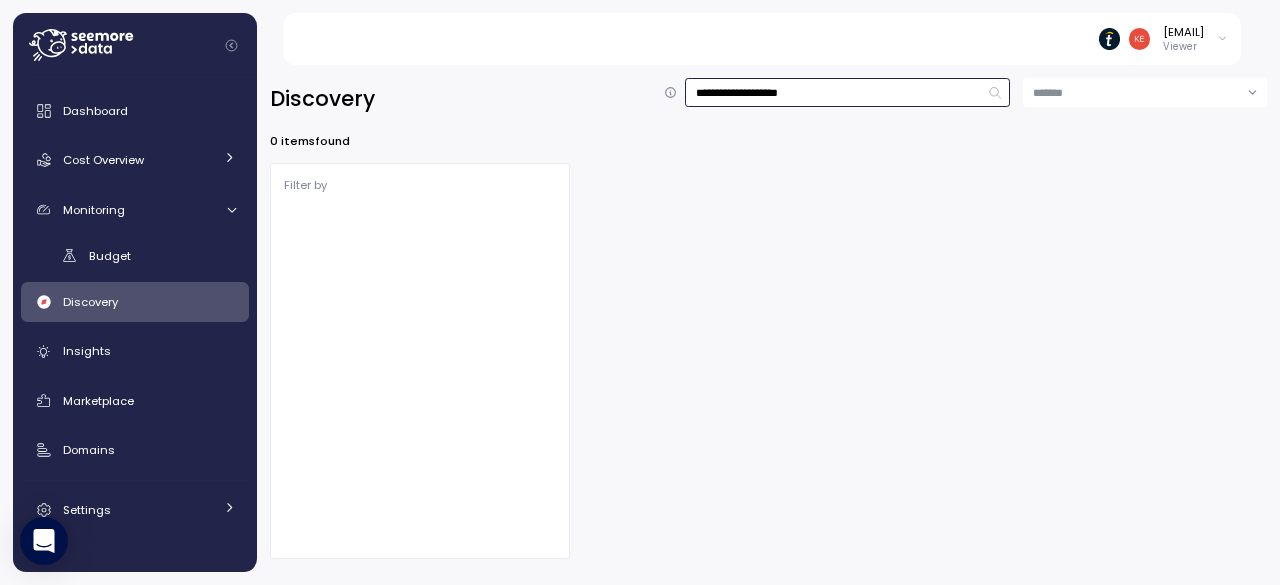 type on "**********" 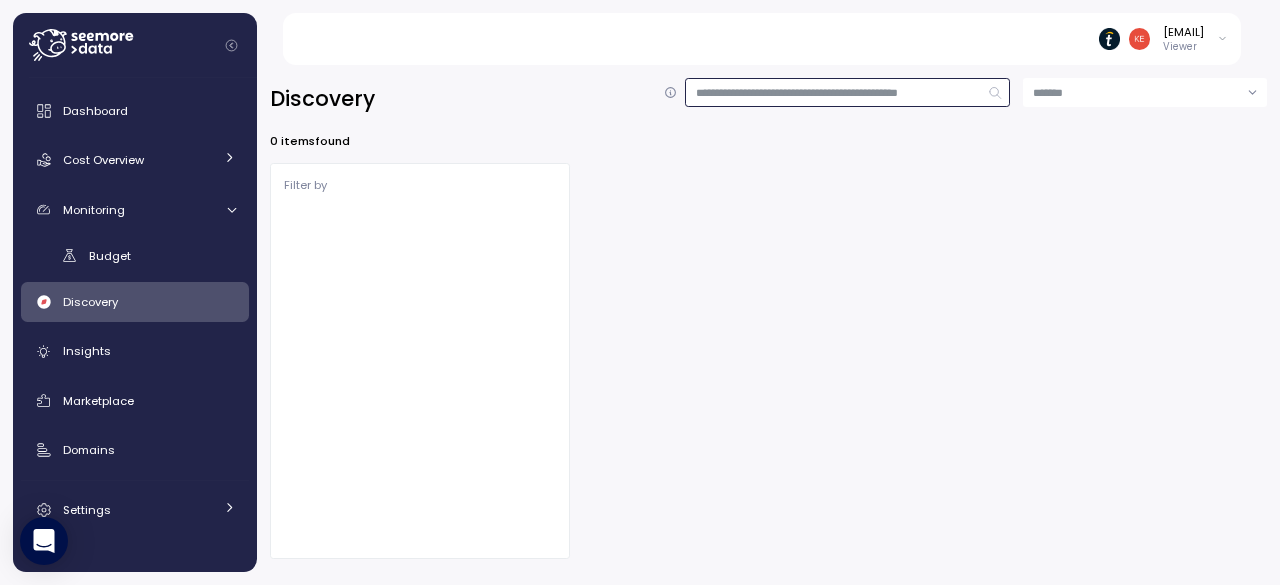 type 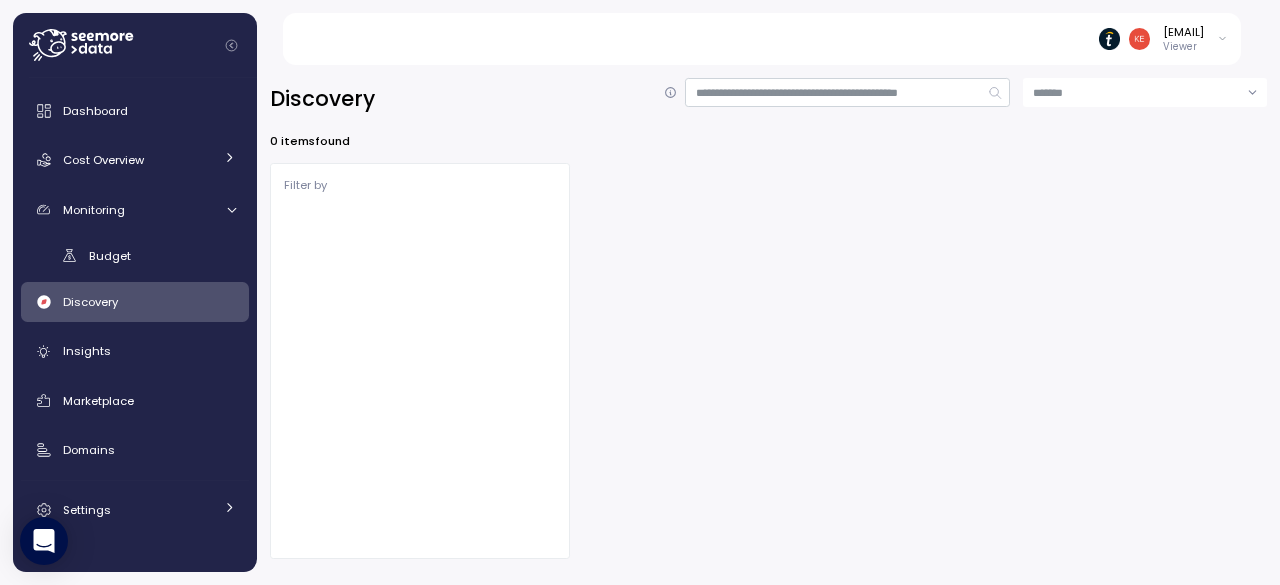 click 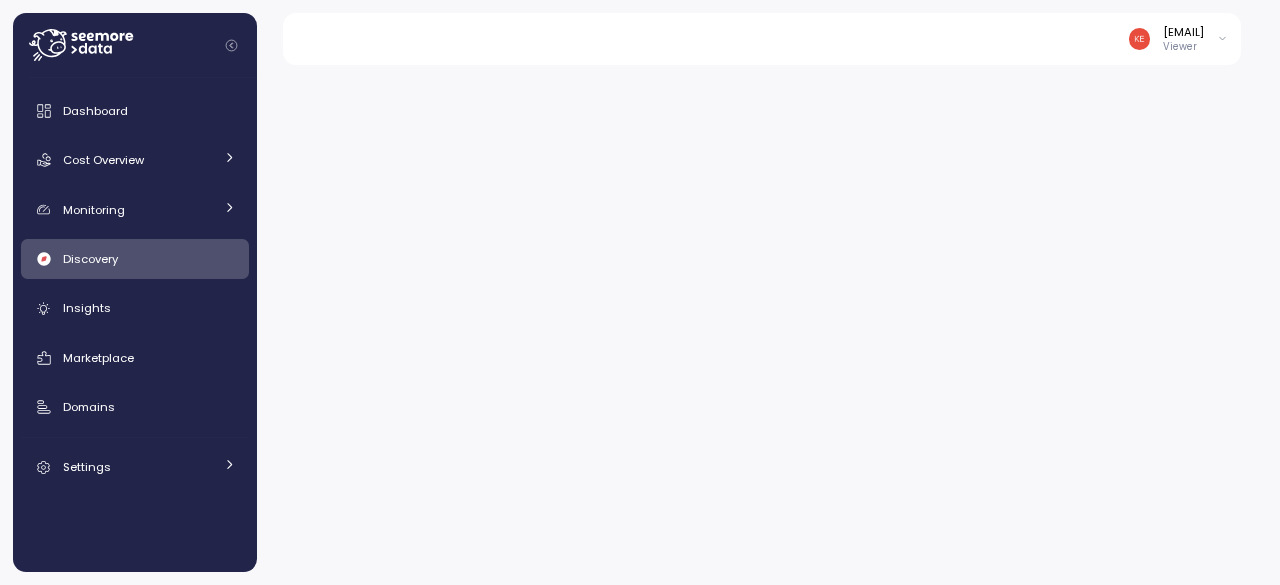 scroll, scrollTop: 0, scrollLeft: 0, axis: both 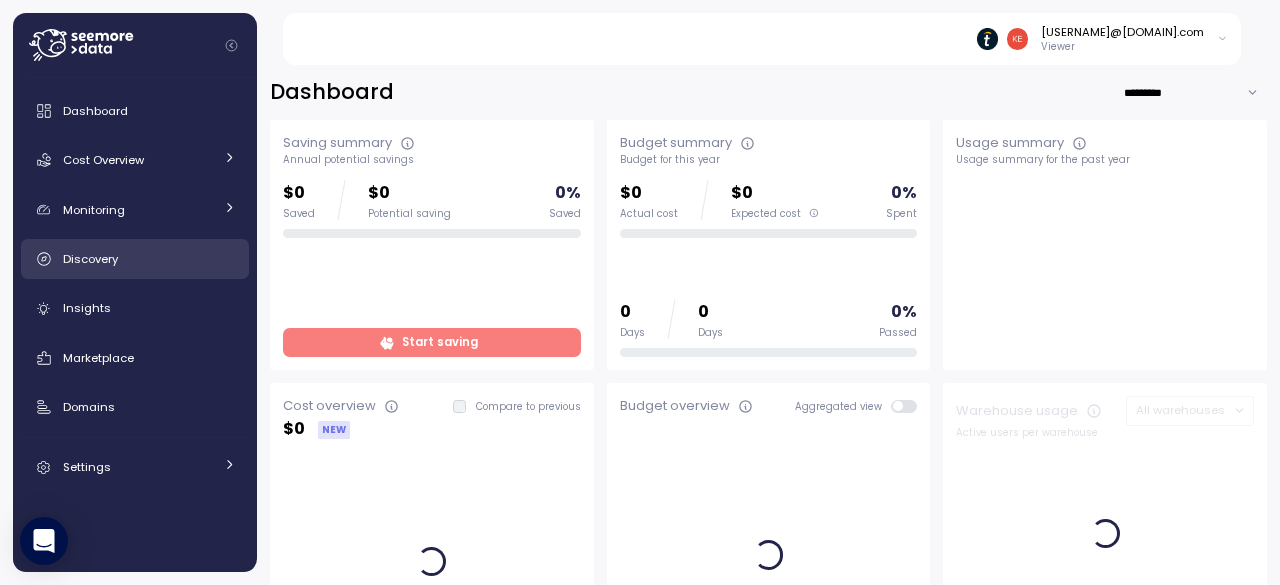 click on "Discovery" at bounding box center (149, 259) 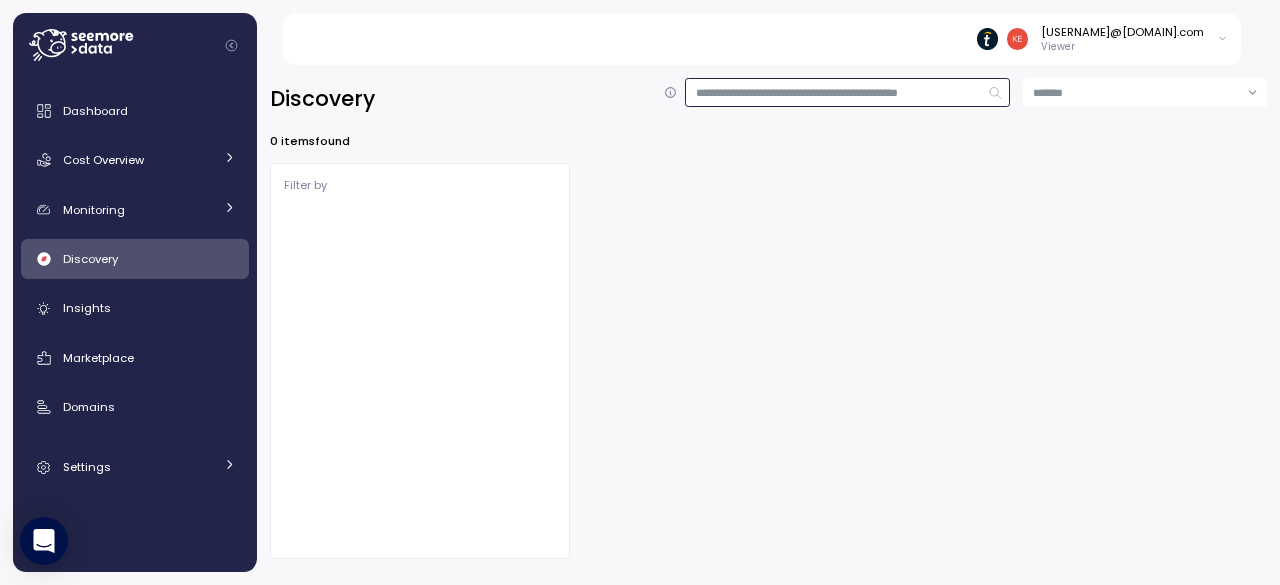 click at bounding box center [847, 92] 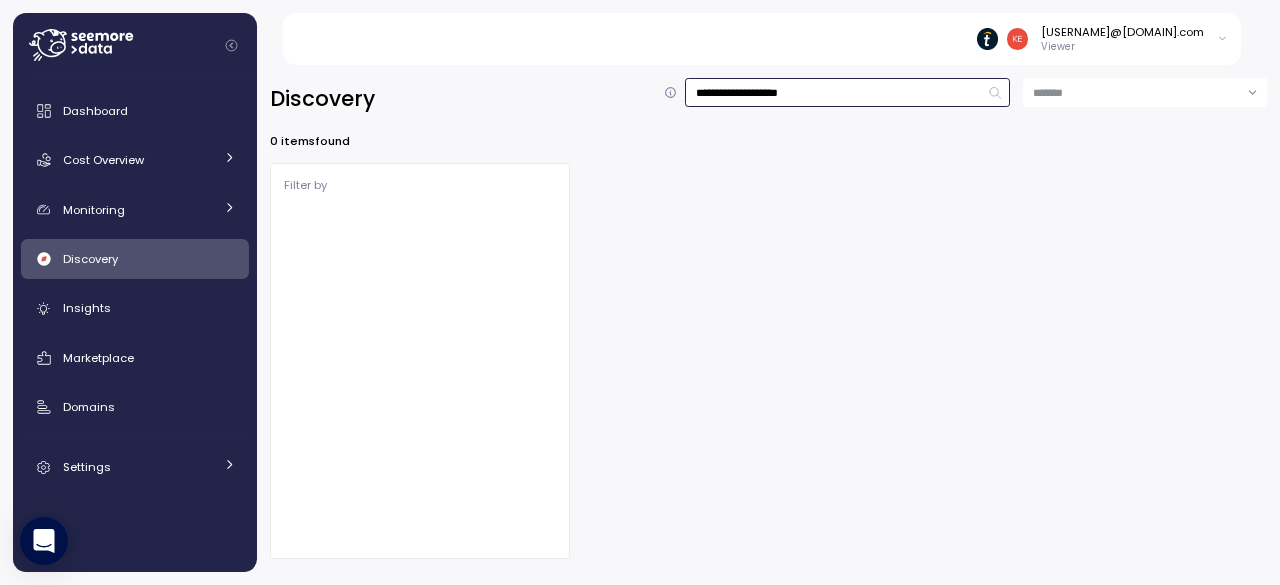type on "**********" 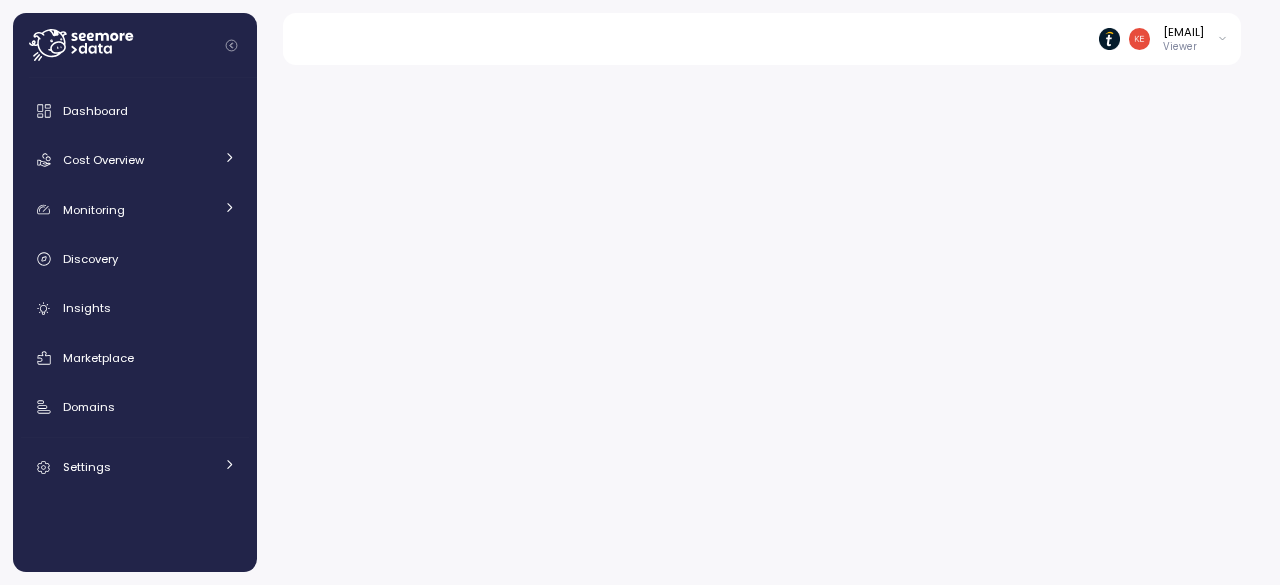 scroll, scrollTop: 0, scrollLeft: 0, axis: both 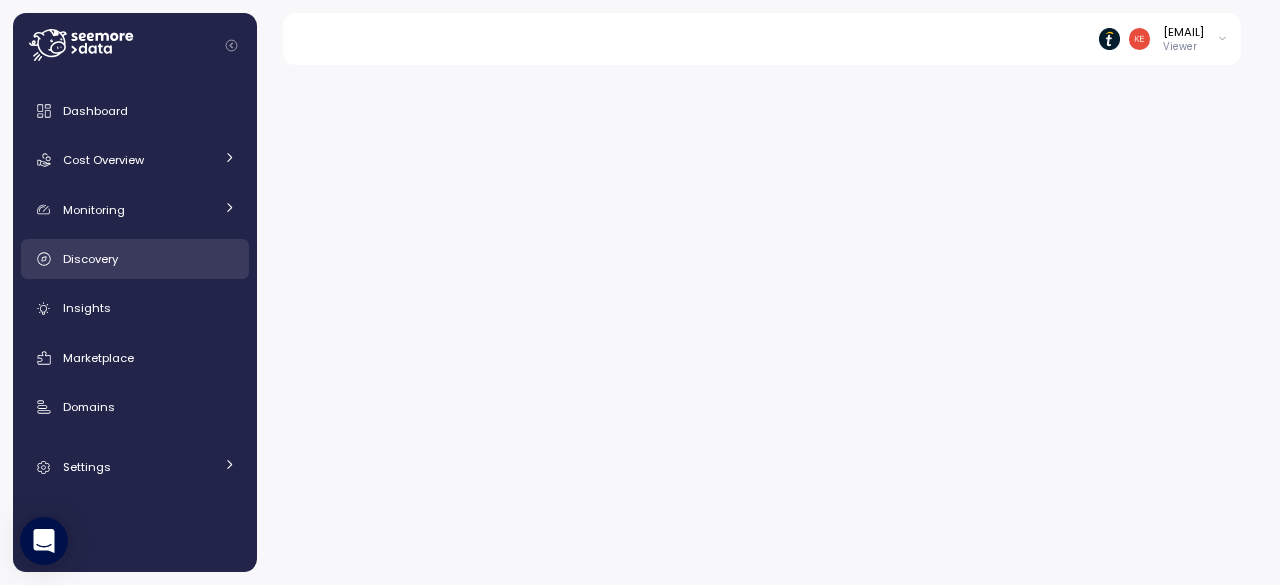 click on "Discovery" at bounding box center (149, 259) 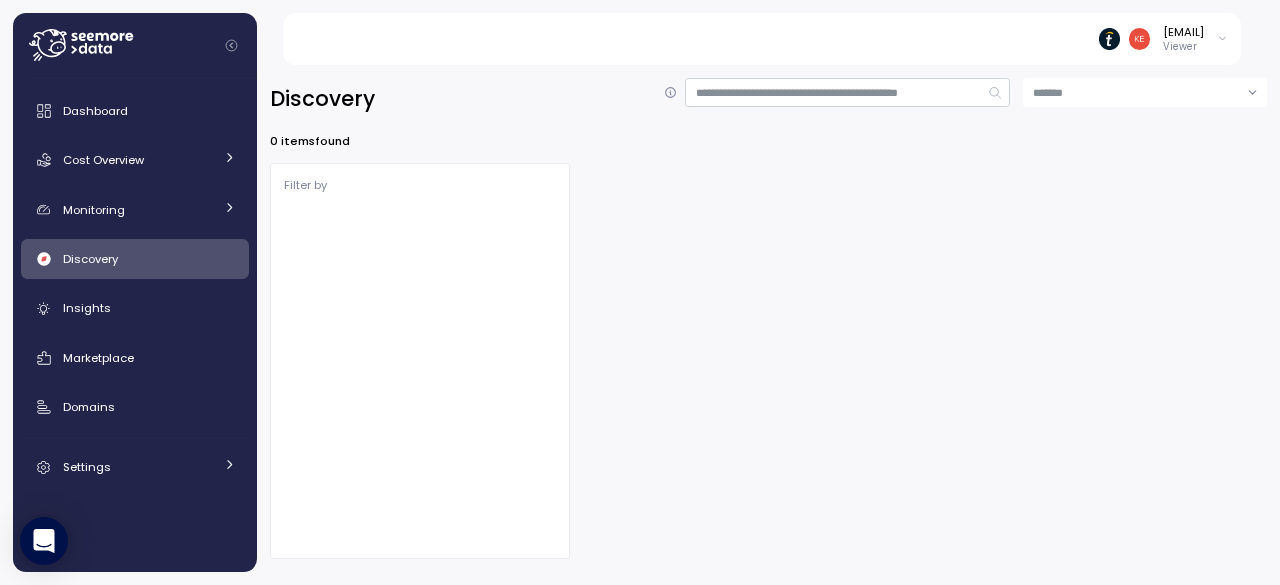 click on "Discovery" at bounding box center [149, 259] 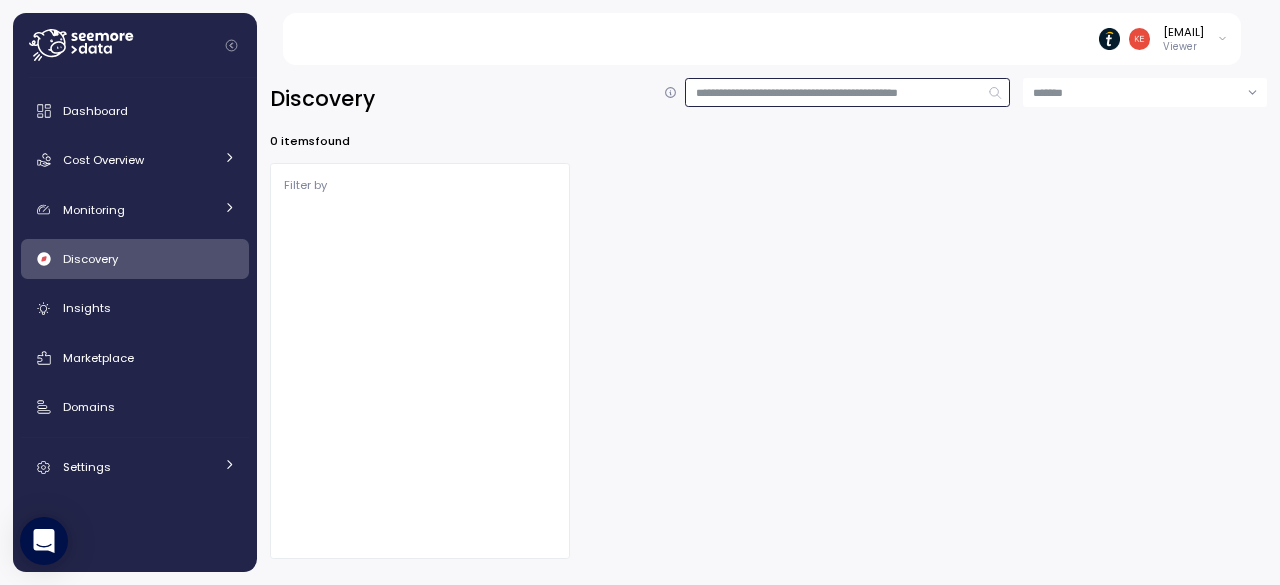 click at bounding box center (847, 92) 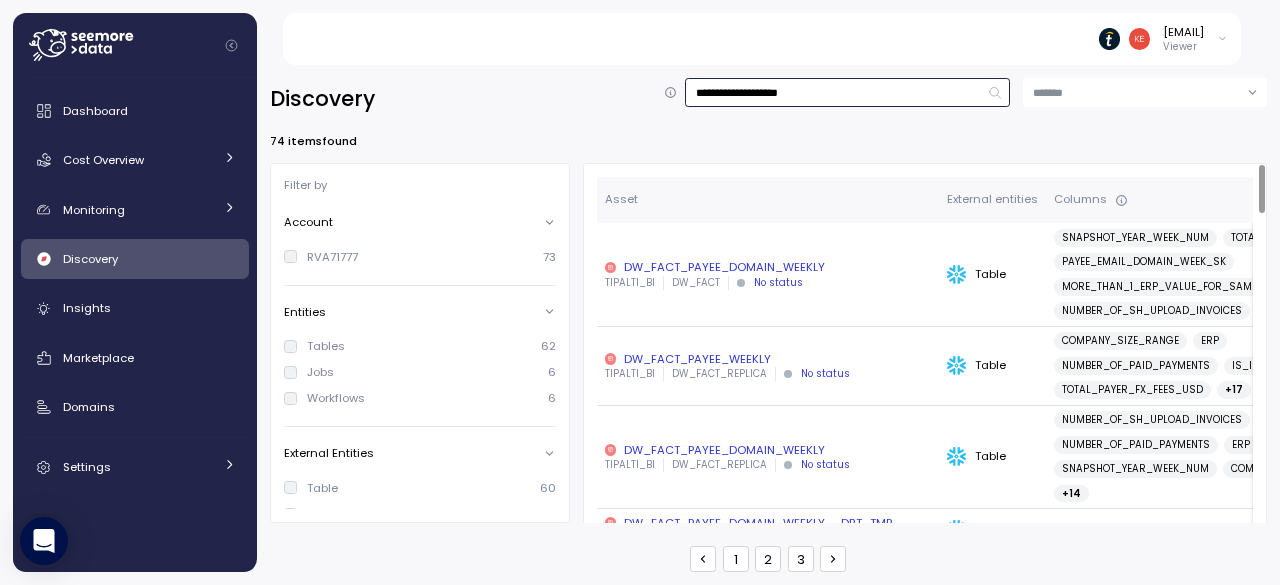 type on "**********" 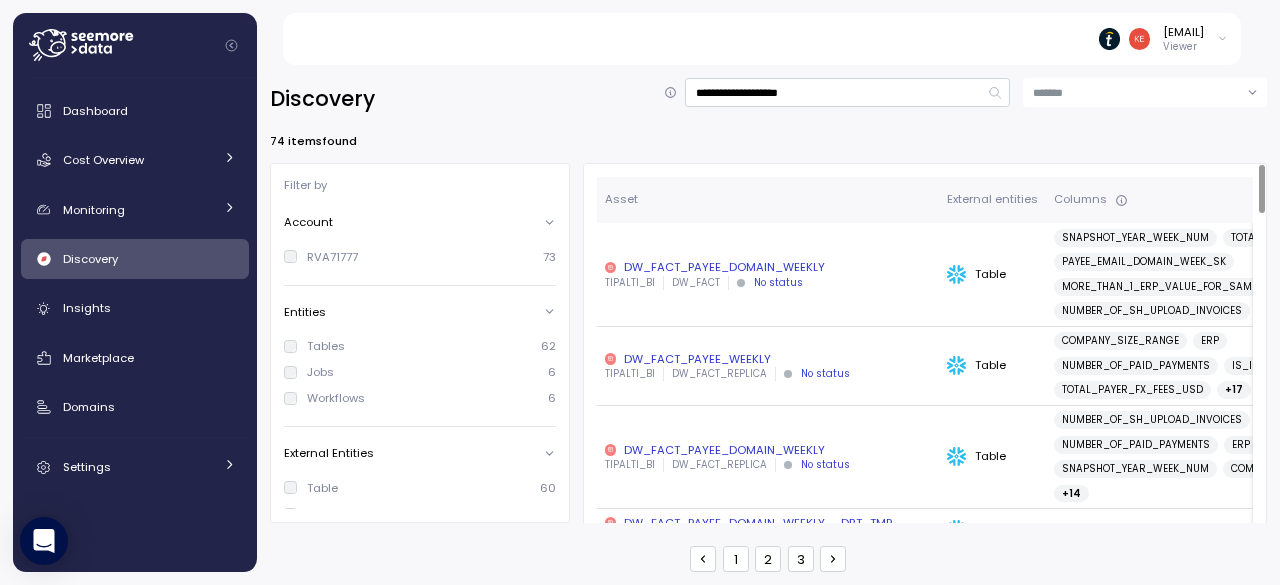 click on "DW_FACT_PAYEE_DOMAIN_WEEKLY" at bounding box center (768, 267) 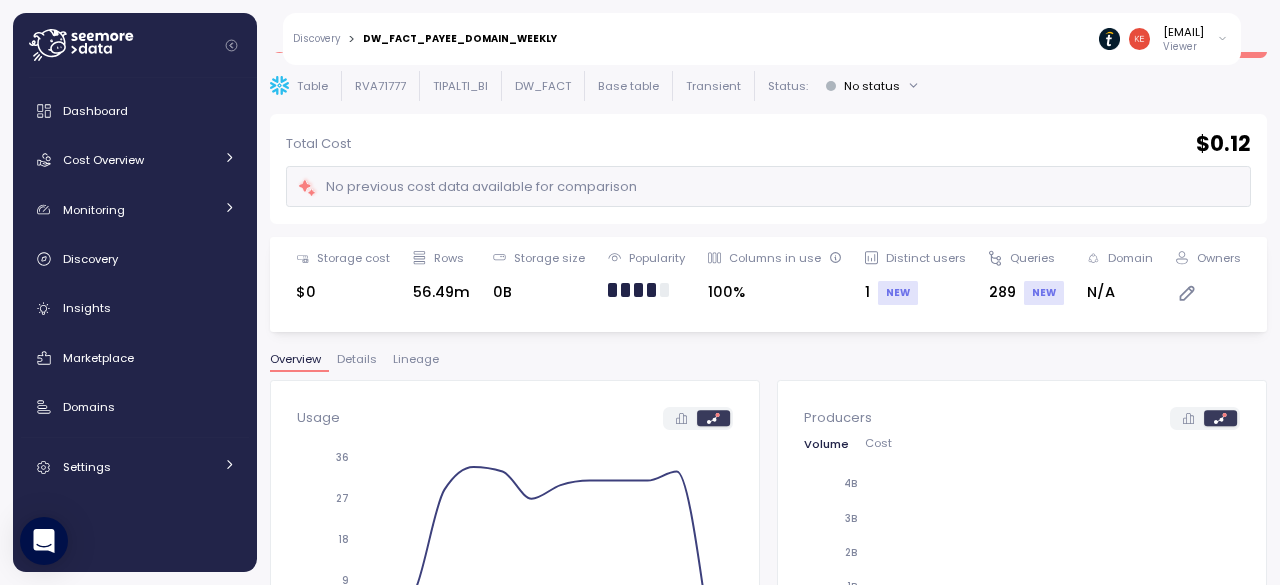 scroll, scrollTop: 48, scrollLeft: 0, axis: vertical 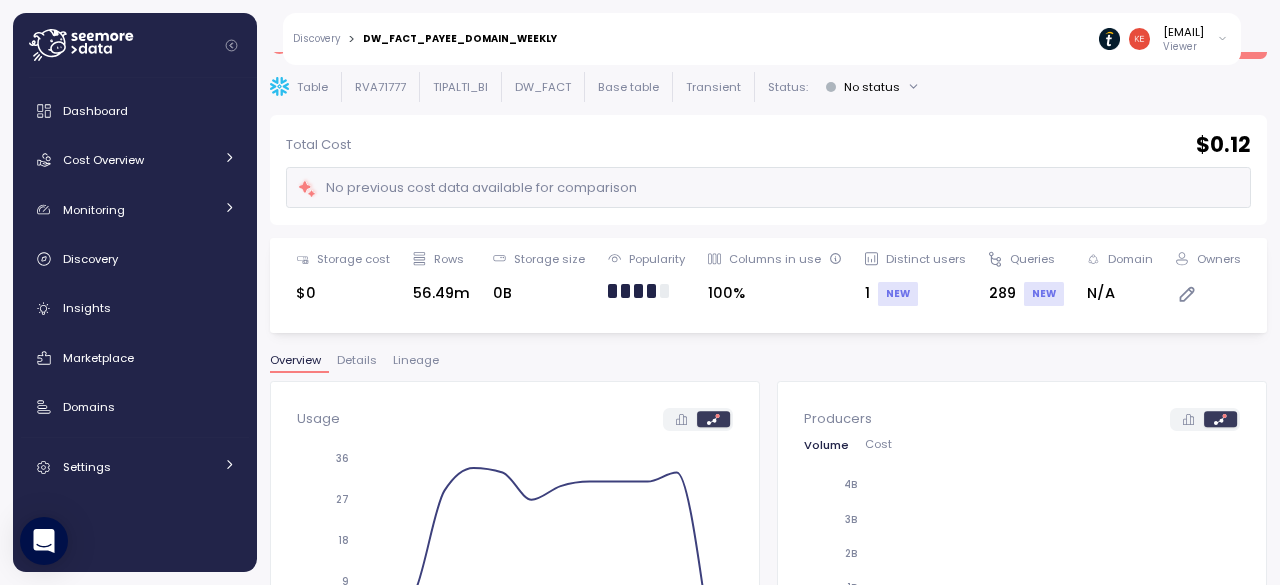 click on "Lineage" at bounding box center [416, 360] 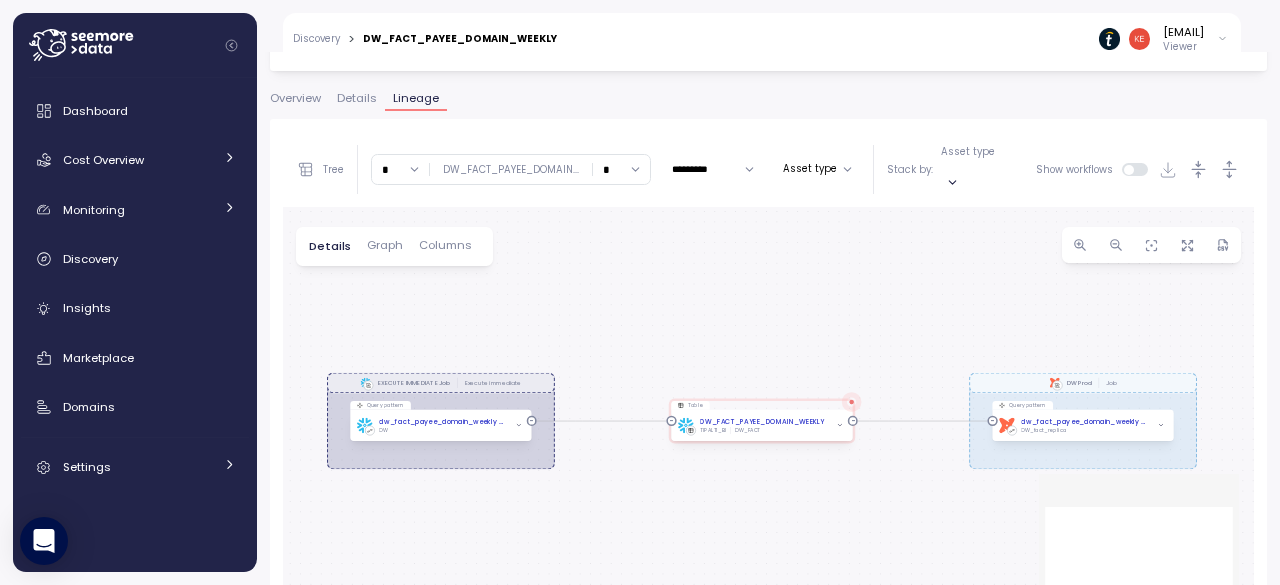 scroll, scrollTop: 308, scrollLeft: 0, axis: vertical 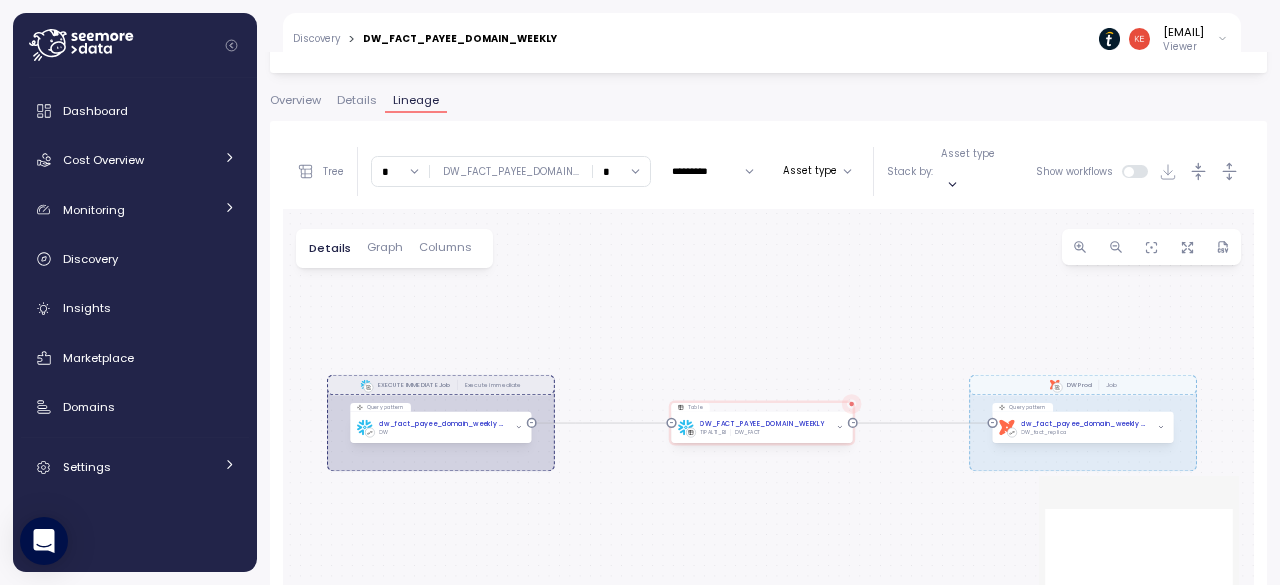 click on "*" at bounding box center (621, 171) 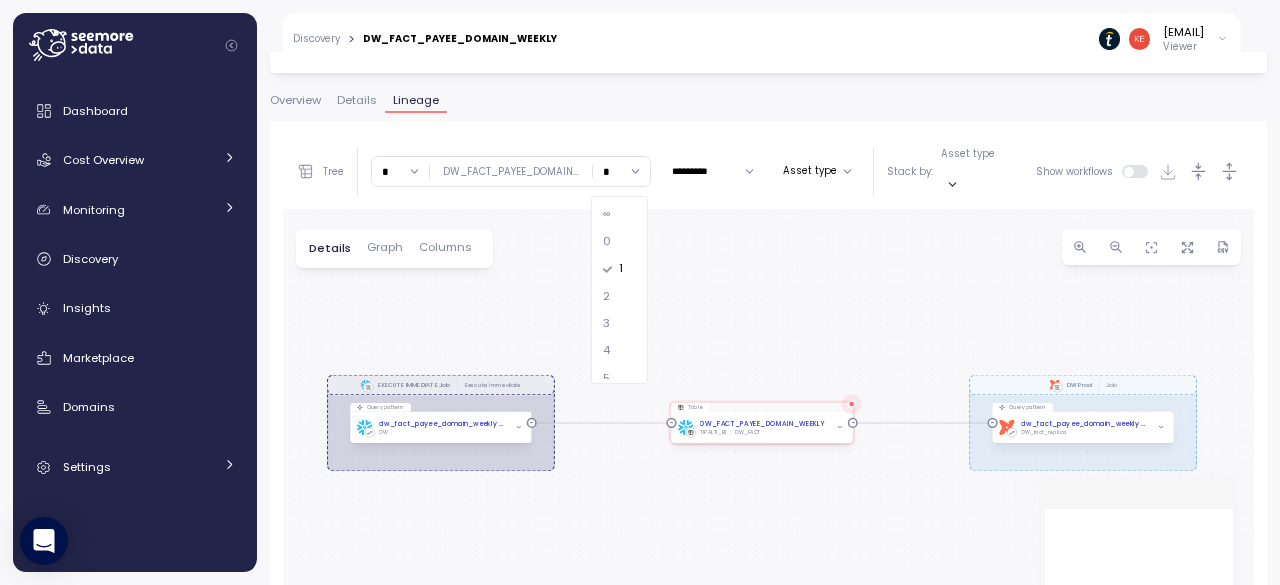 click on "∞" at bounding box center (607, 215) 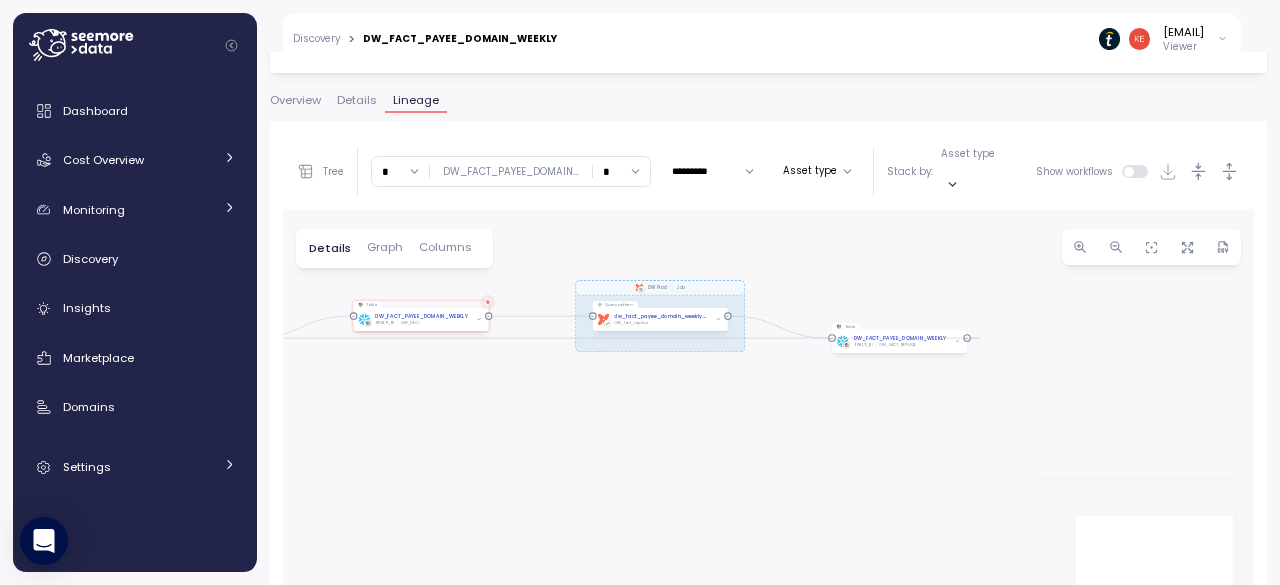 drag, startPoint x: 755, startPoint y: 353, endPoint x: 526, endPoint y: 260, distance: 247.16391 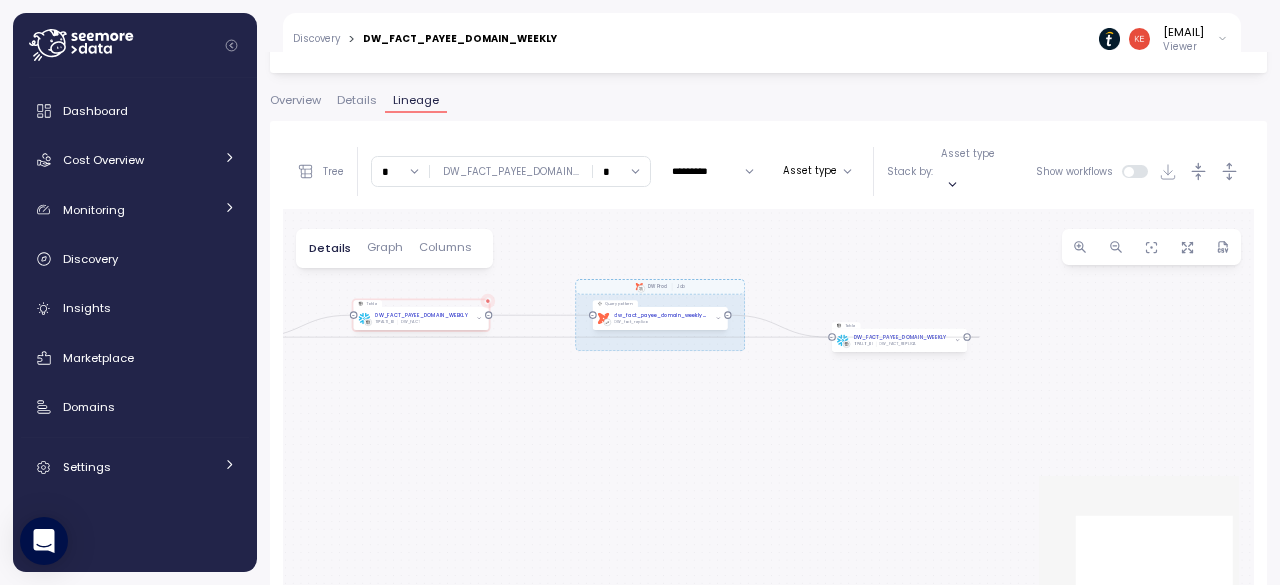 drag, startPoint x: 913, startPoint y: 509, endPoint x: 890, endPoint y: 521, distance: 25.942244 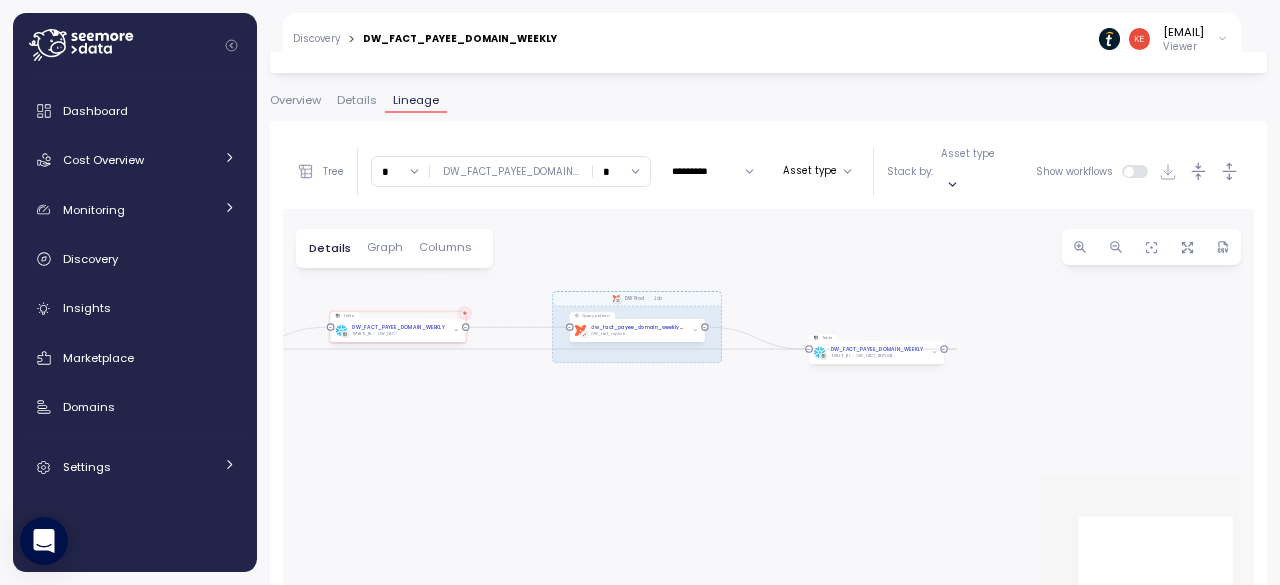 drag, startPoint x: 769, startPoint y: 400, endPoint x: 800, endPoint y: 452, distance: 60.53924 